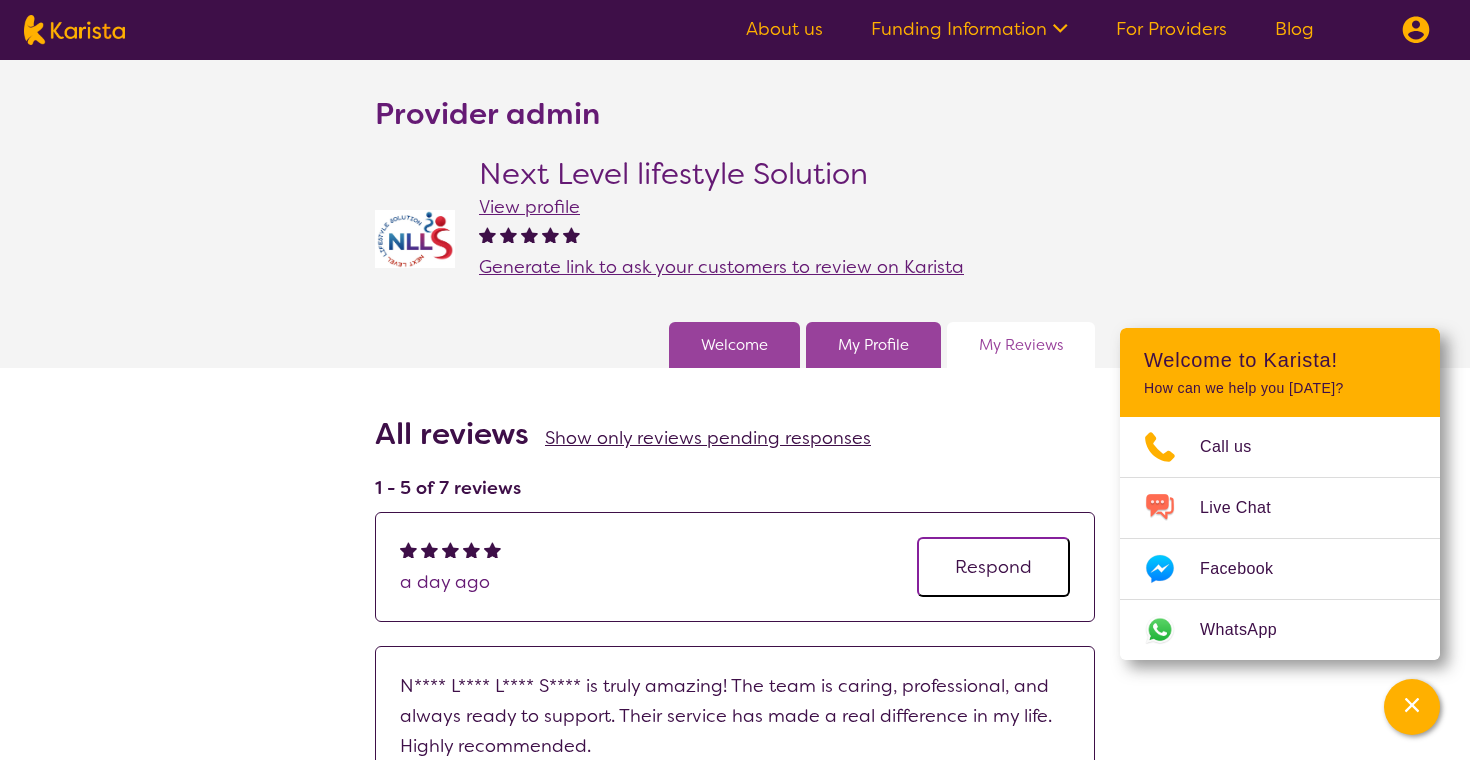 scroll, scrollTop: 275, scrollLeft: 0, axis: vertical 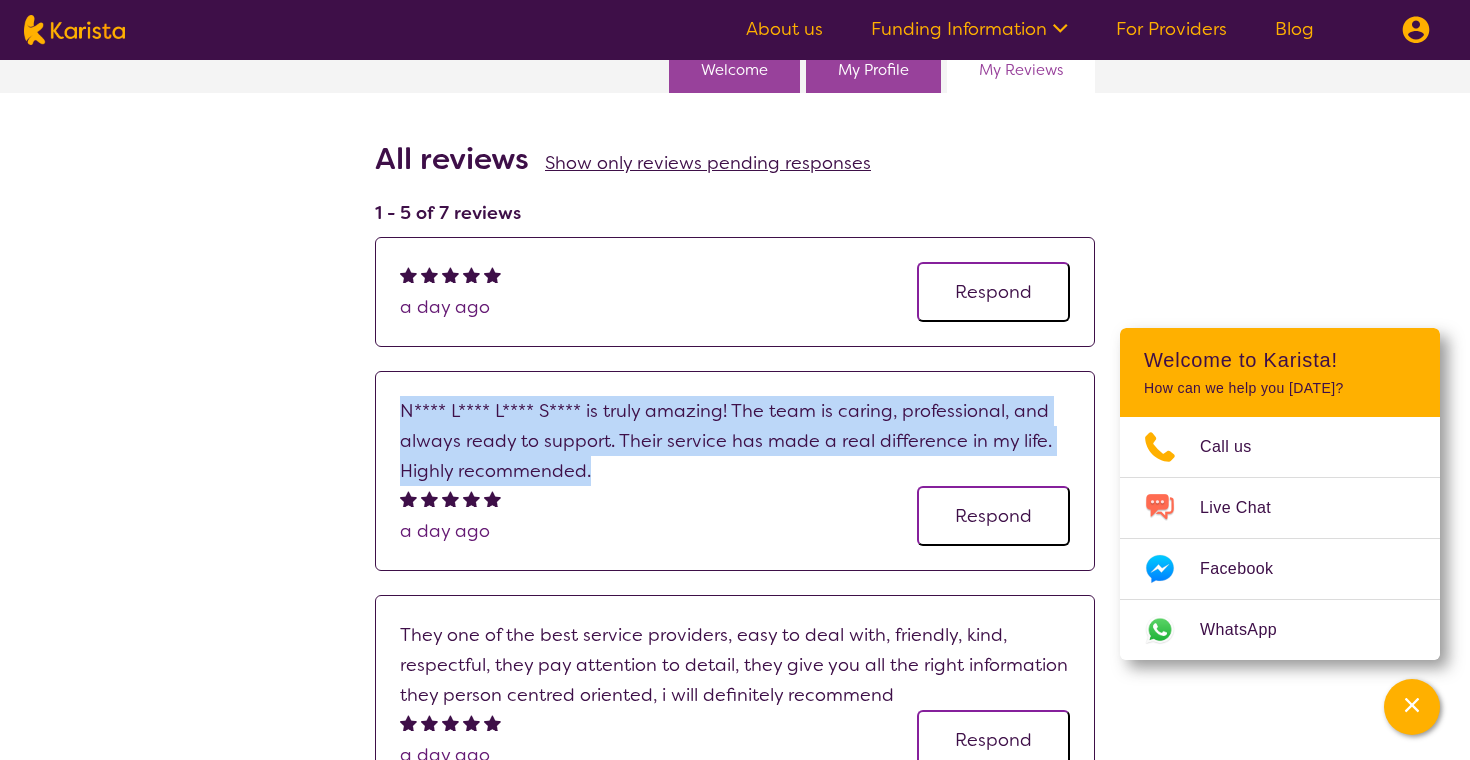 click on "Respond" at bounding box center [993, 516] 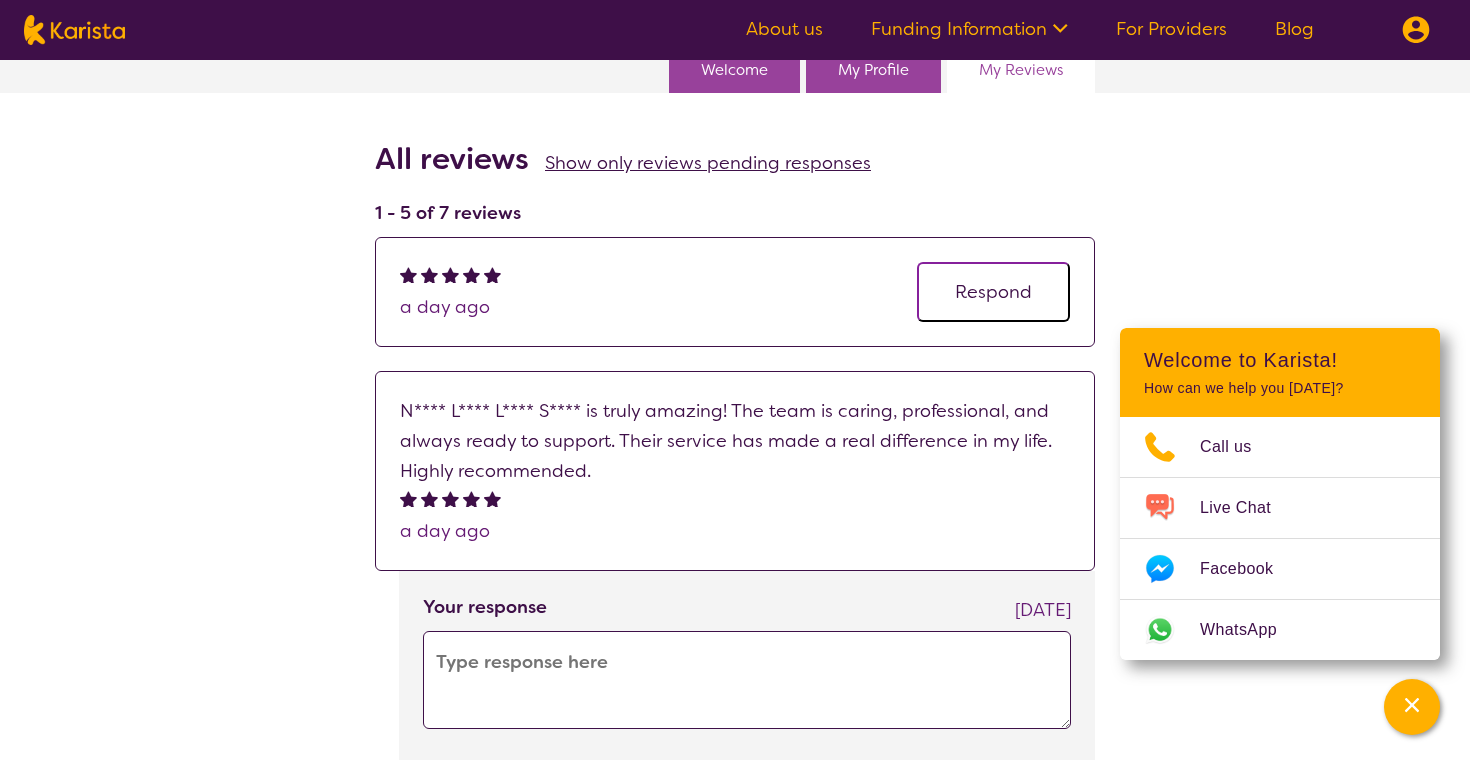 click at bounding box center [747, 680] 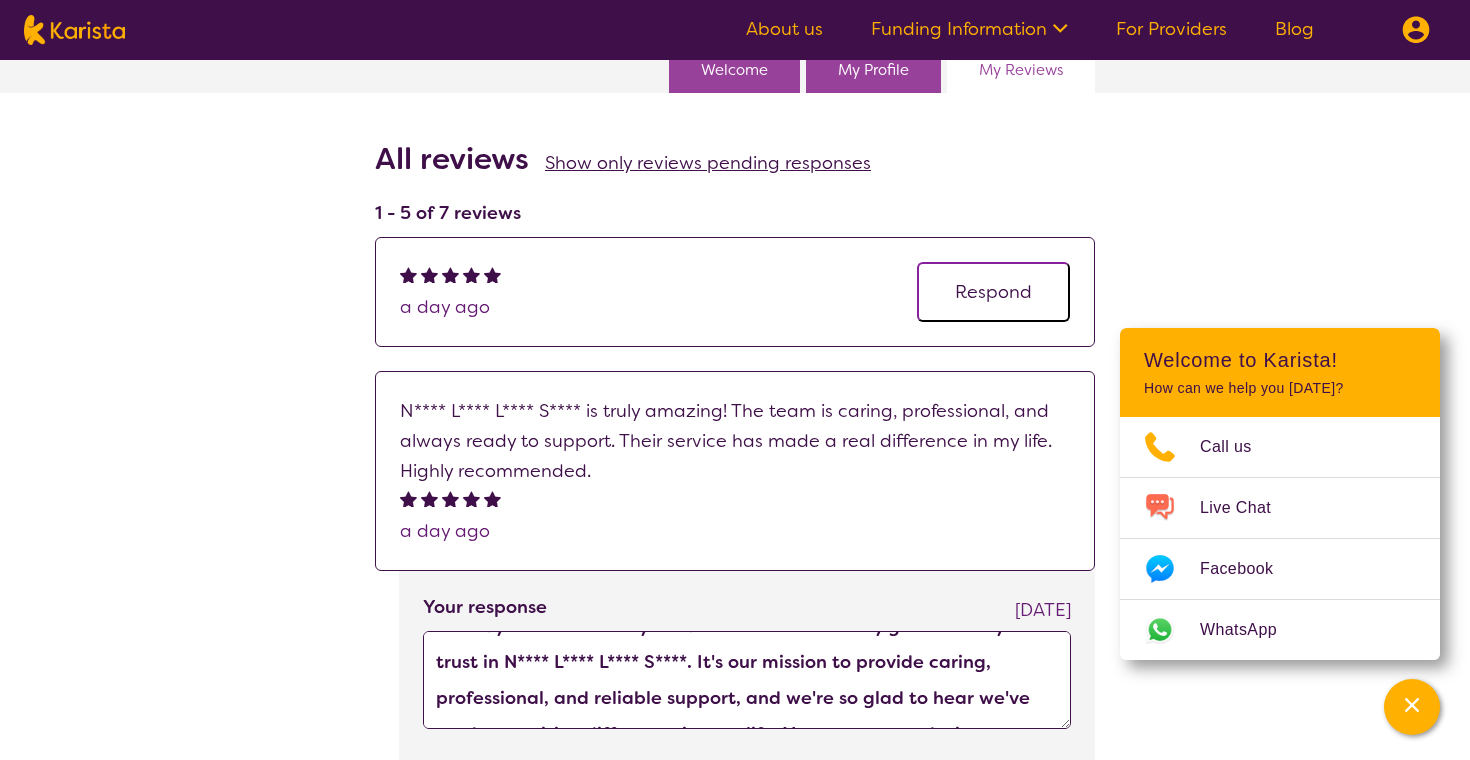 scroll, scrollTop: 32, scrollLeft: 0, axis: vertical 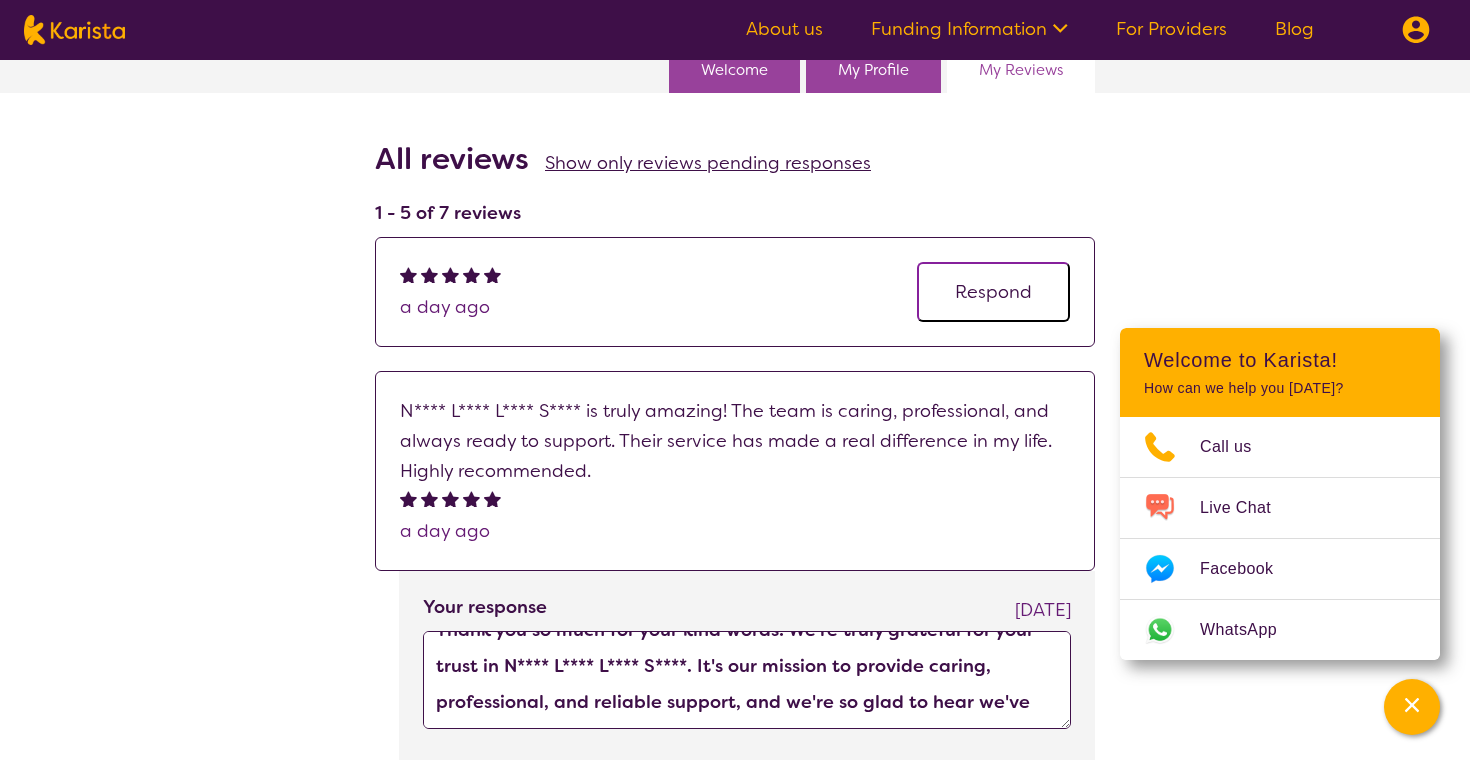 click on "Thank you so much for your kind words! We're truly grateful for your trust in N**** L**** L**** S****. It's our mission to provide caring, professional, and reliable support, and we're so glad to hear we've made a positive difference in your life. Your recommendation means the world to us!" at bounding box center (747, 680) 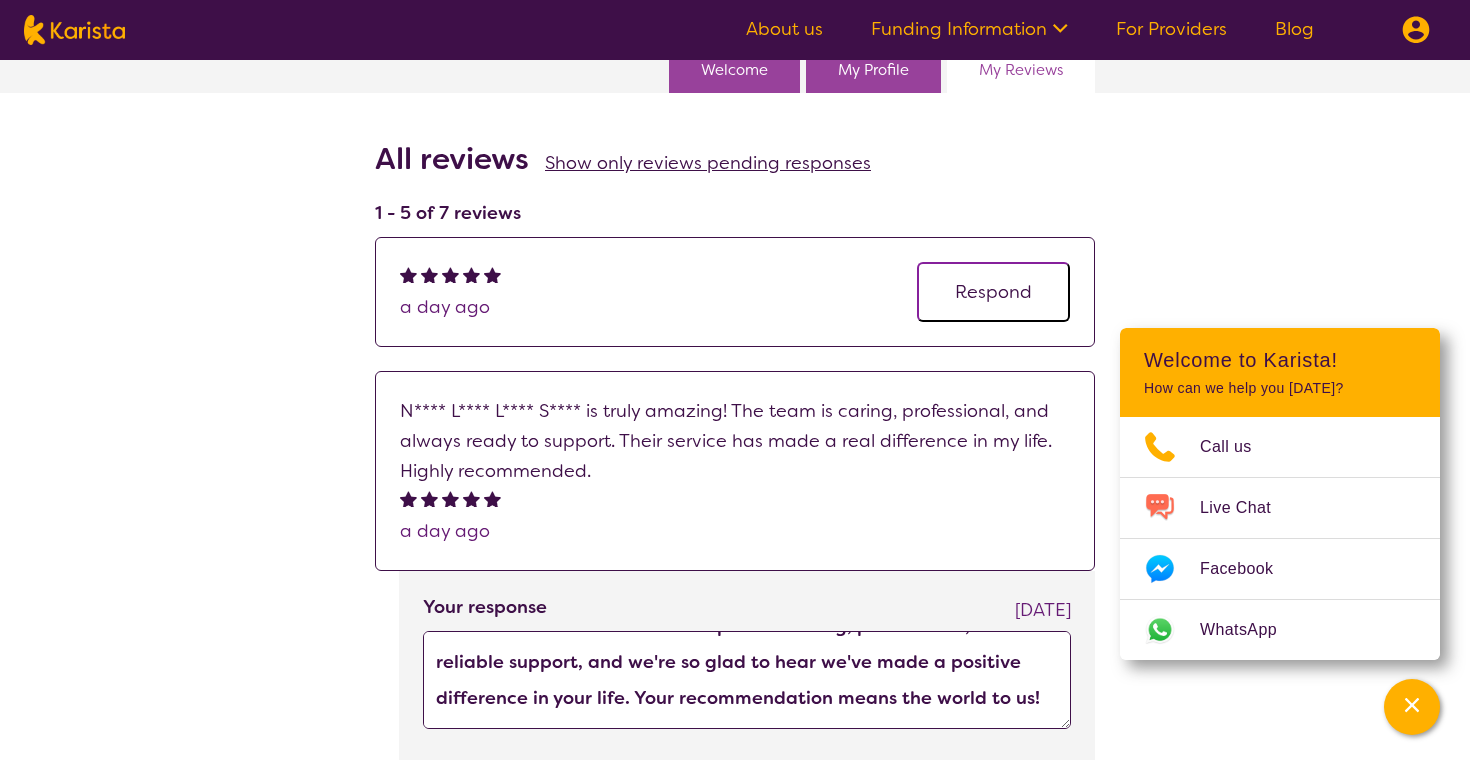 scroll, scrollTop: 88, scrollLeft: 0, axis: vertical 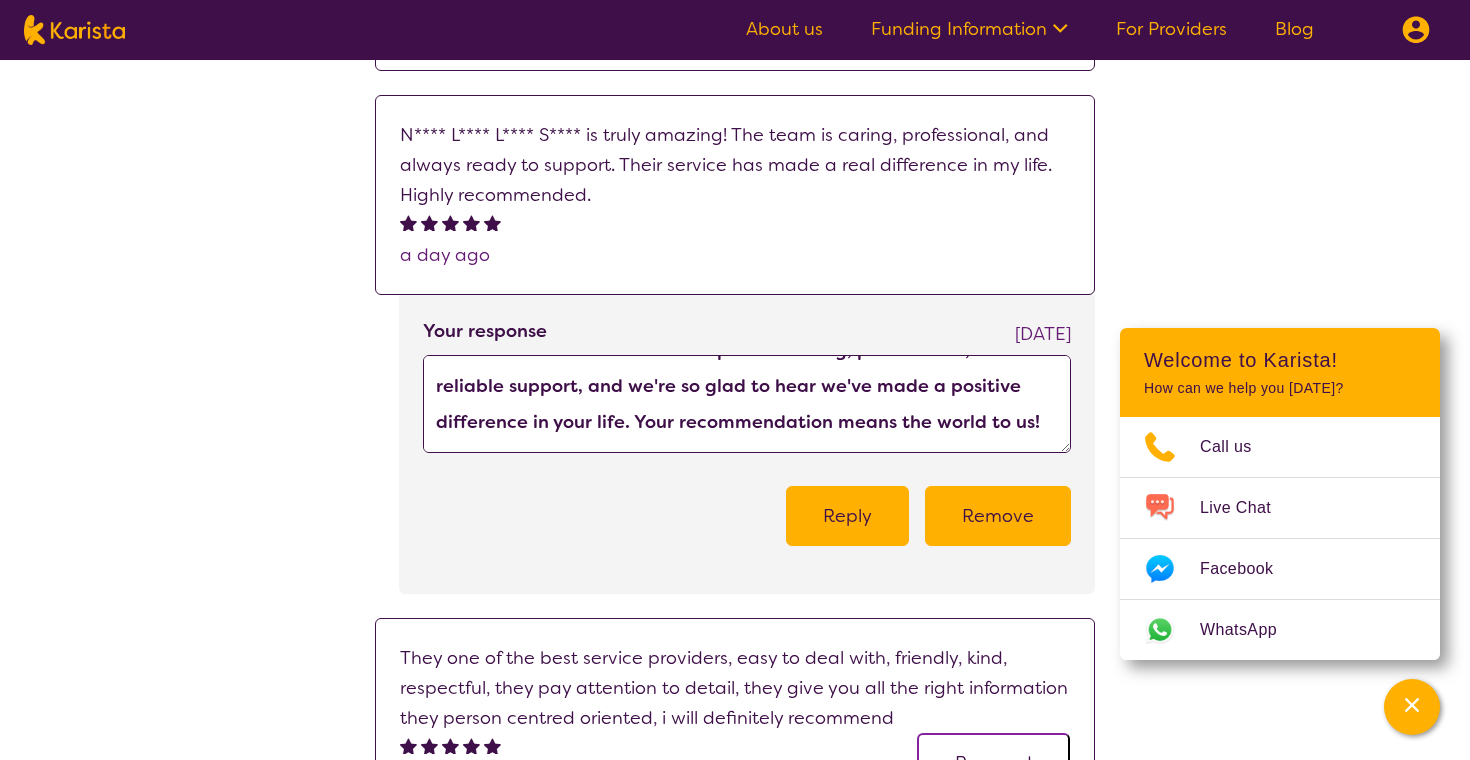 type on "Thank you so much for your kind words! We're truly grateful for your trust in NLLS. It's our mission to provide caring, professional, and reliable support, and we're so glad to hear we've made a positive difference in your life. Your recommendation means the world to us!" 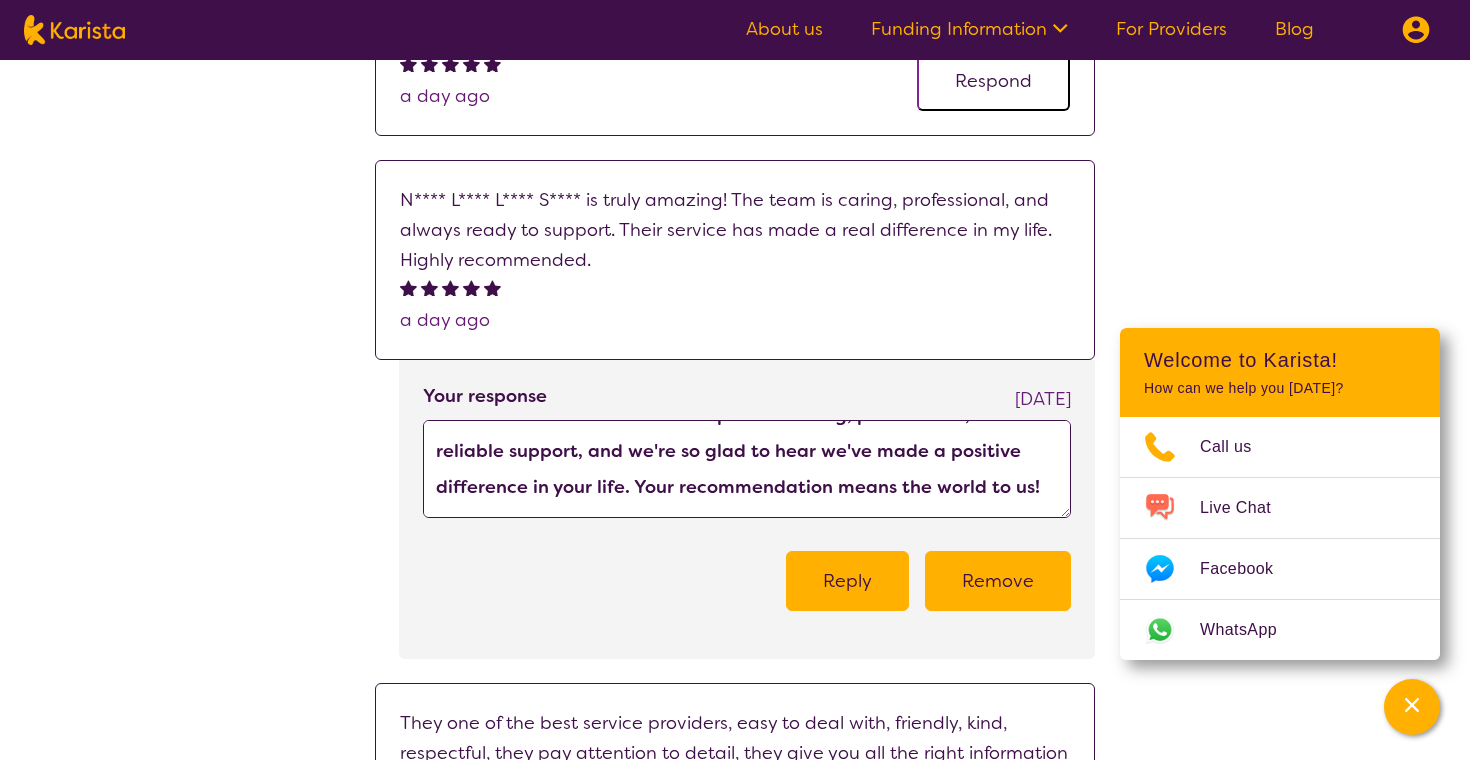 scroll, scrollTop: 423, scrollLeft: 0, axis: vertical 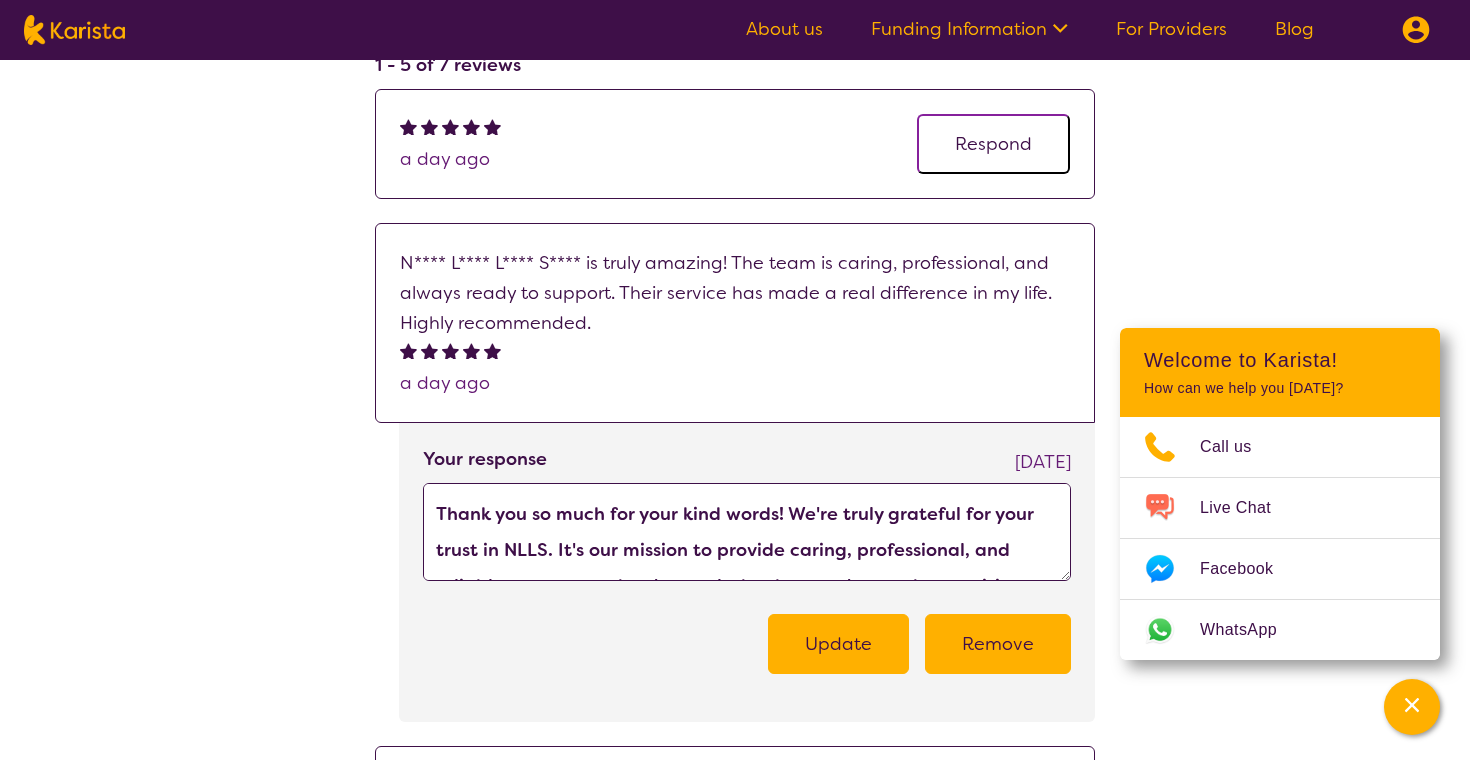click on "Update" at bounding box center (838, 644) 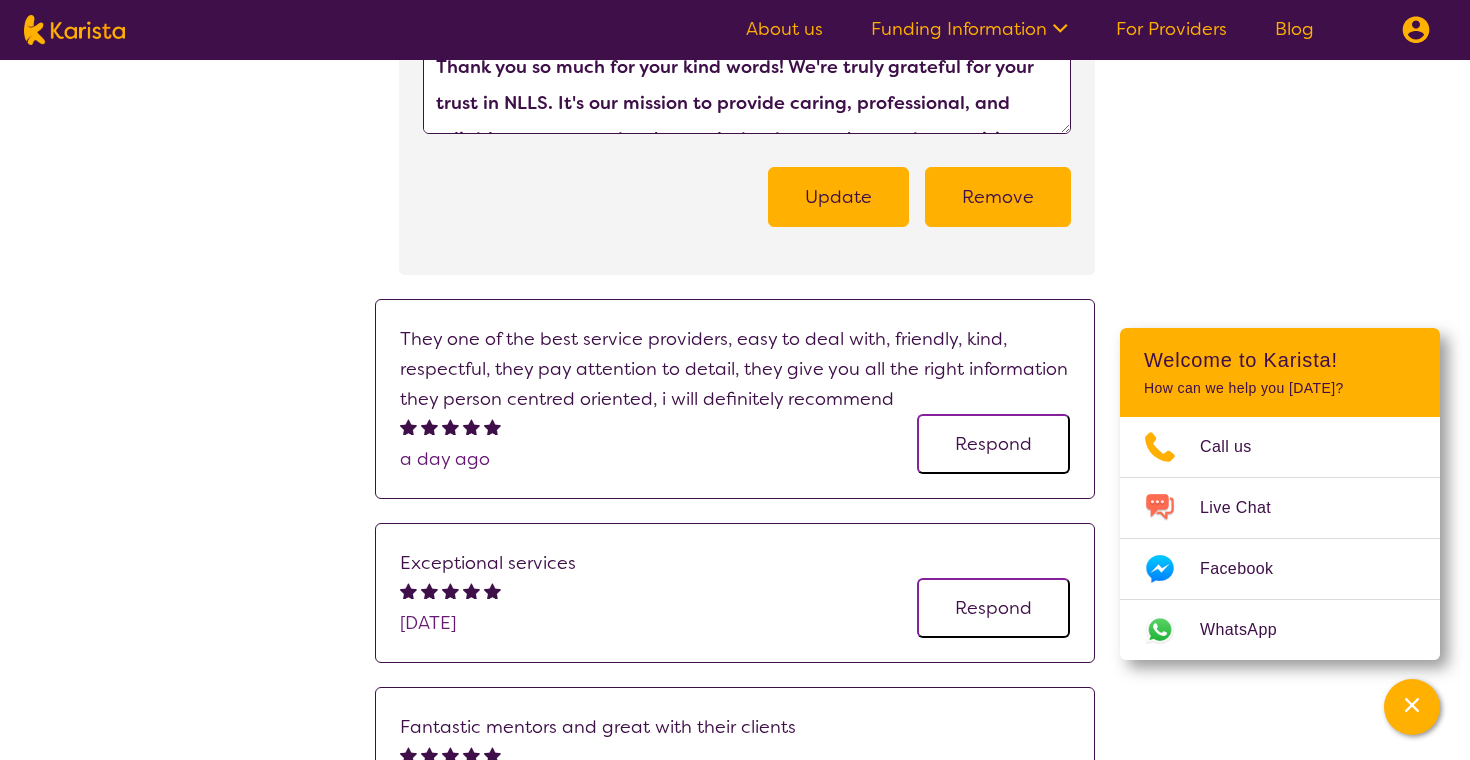 scroll, scrollTop: 868, scrollLeft: 0, axis: vertical 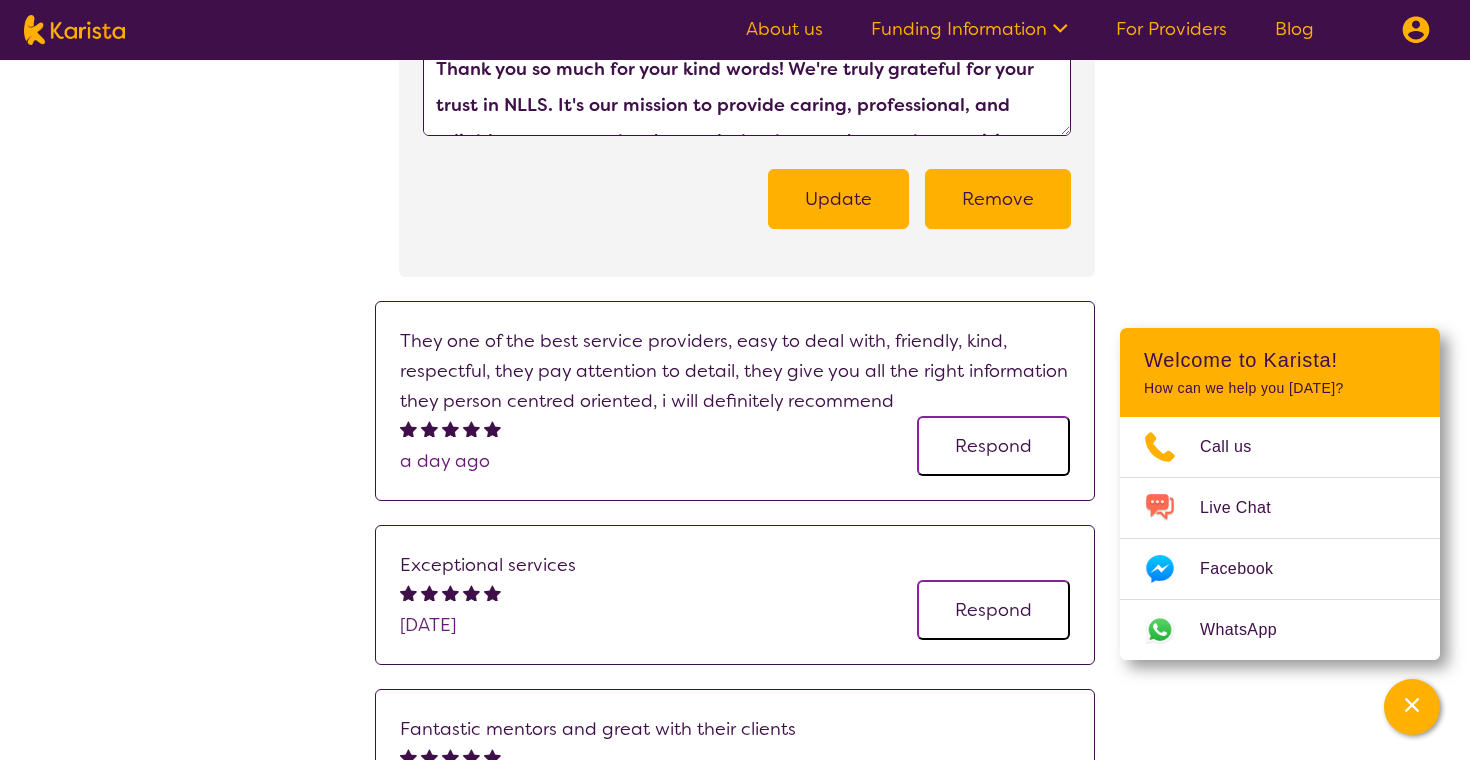 click on "Respond" at bounding box center [993, 446] 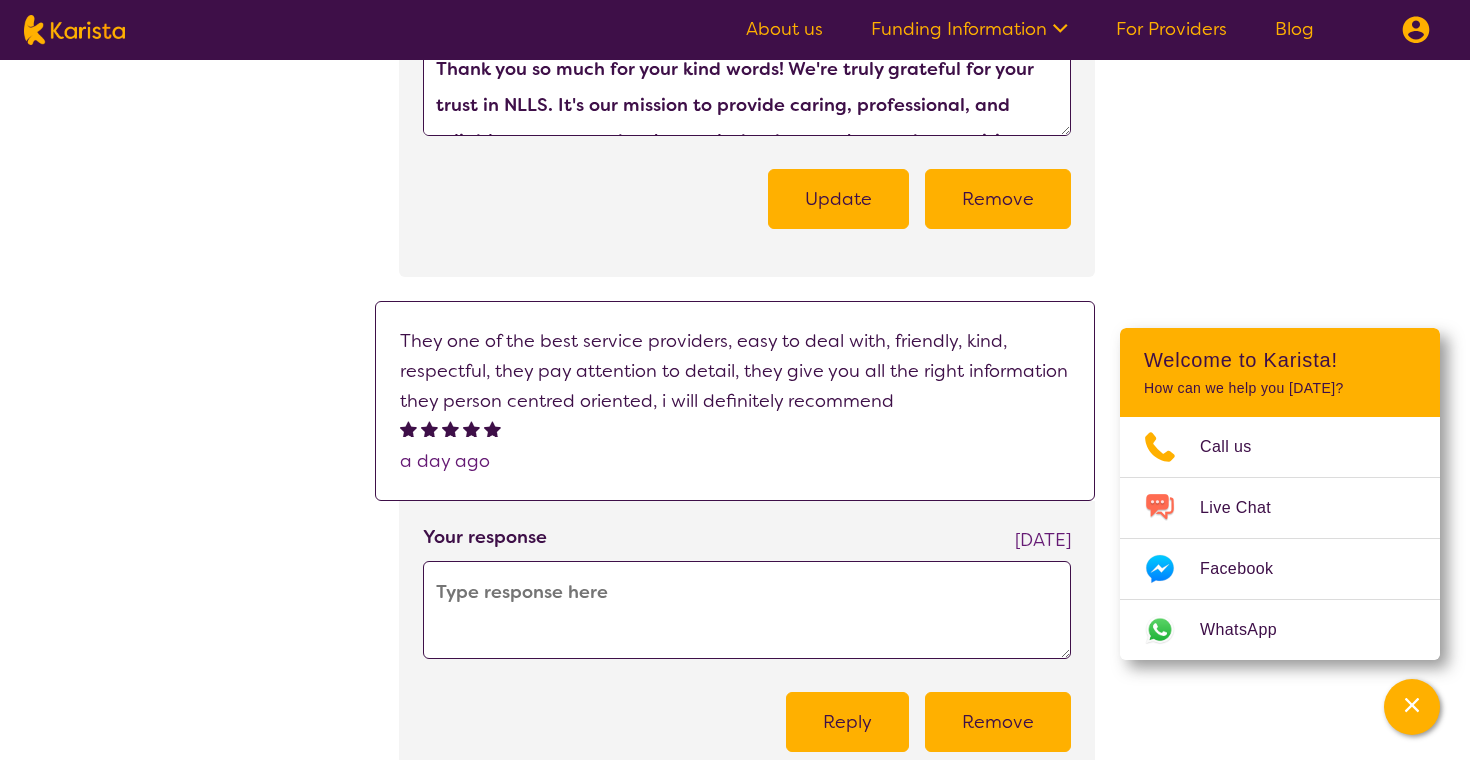 click on "Update" at bounding box center [838, 199] 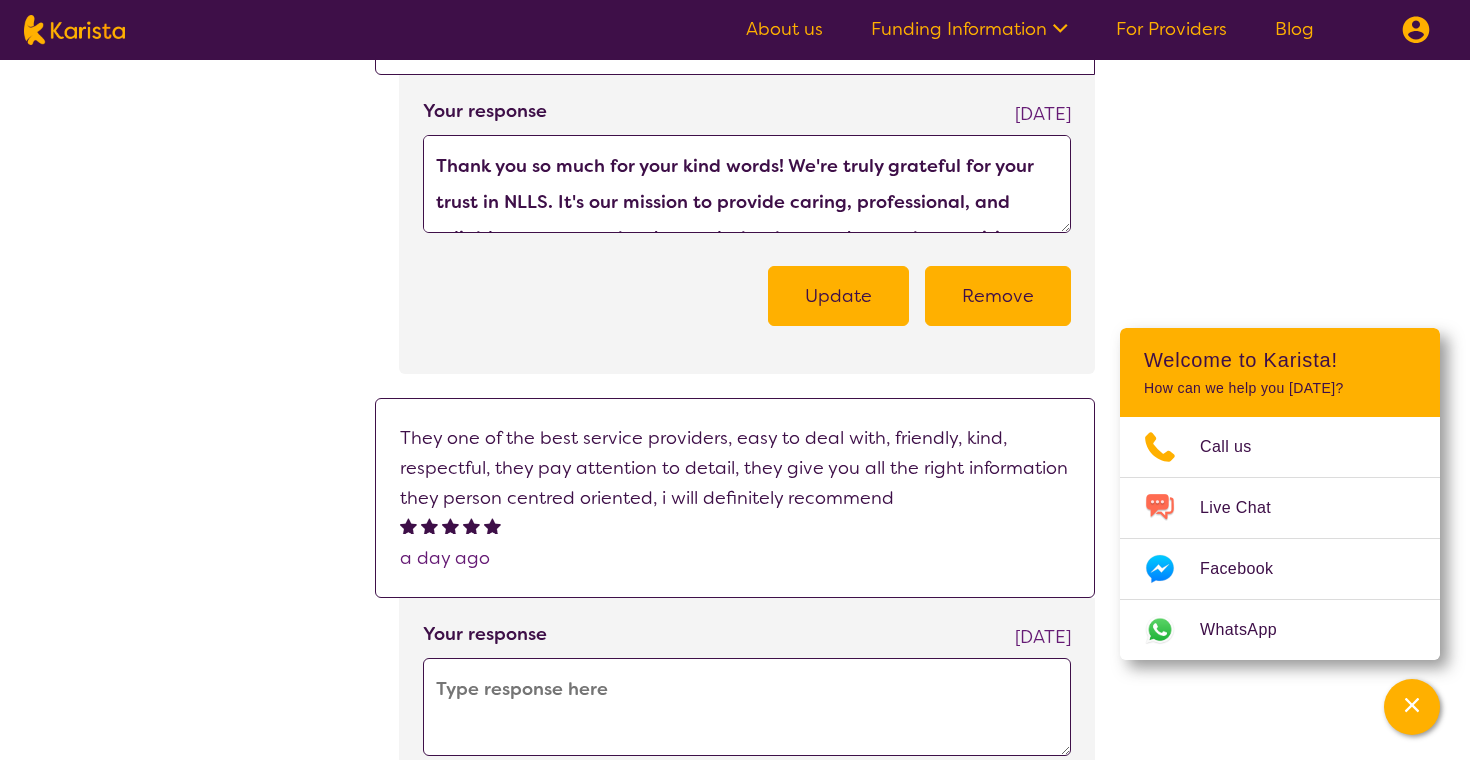 scroll, scrollTop: 700, scrollLeft: 0, axis: vertical 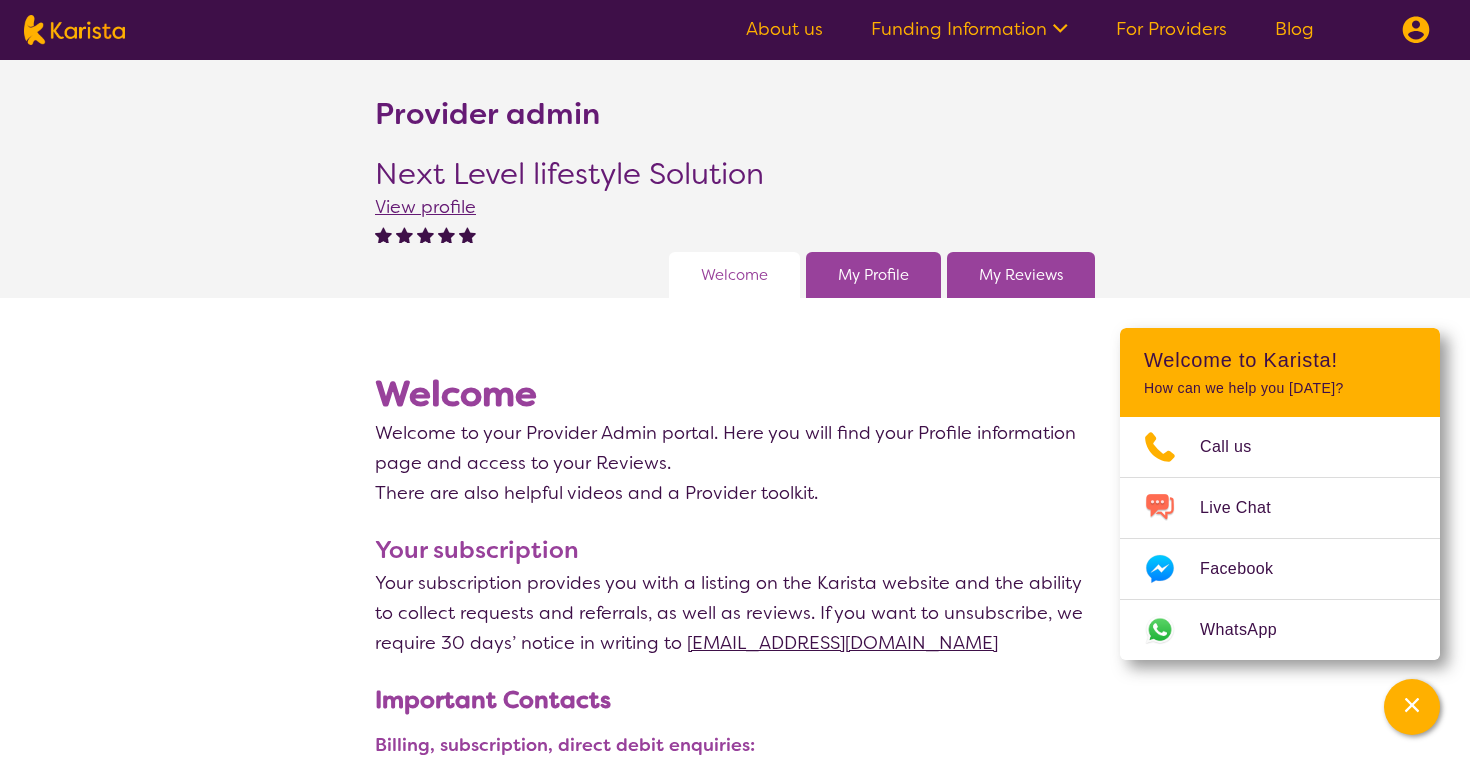click on "My Reviews" at bounding box center (1021, 275) 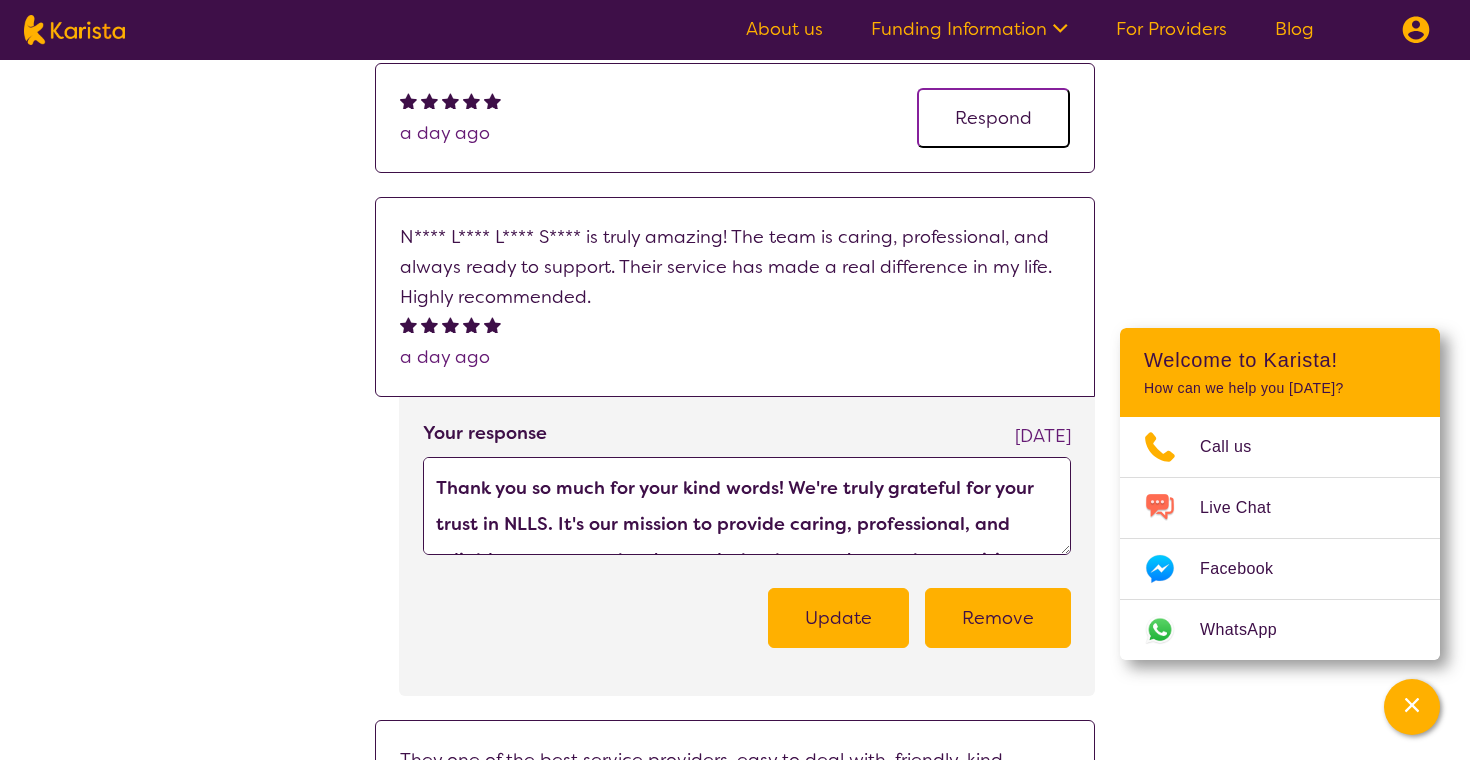 scroll, scrollTop: 445, scrollLeft: 0, axis: vertical 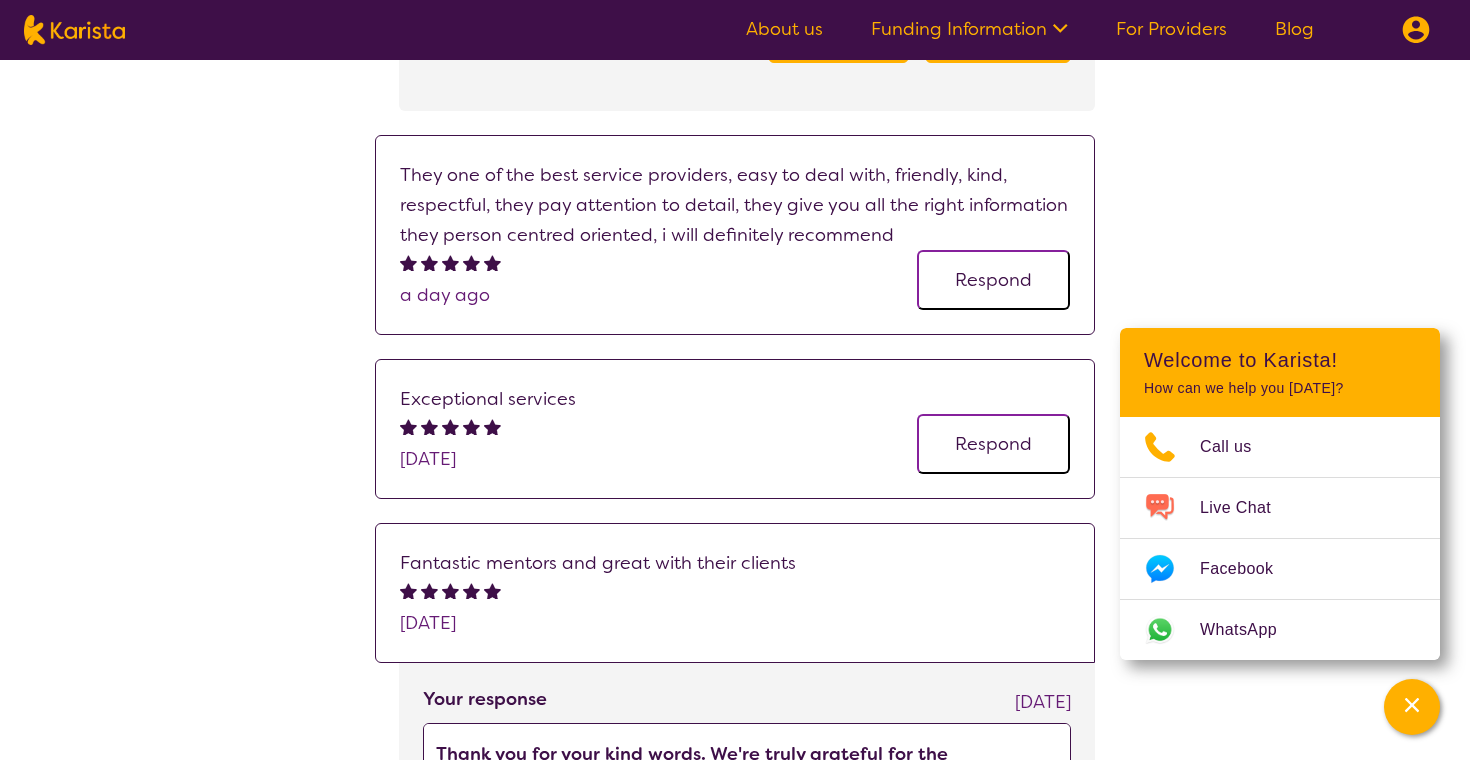 click on "Respond" at bounding box center [993, 280] 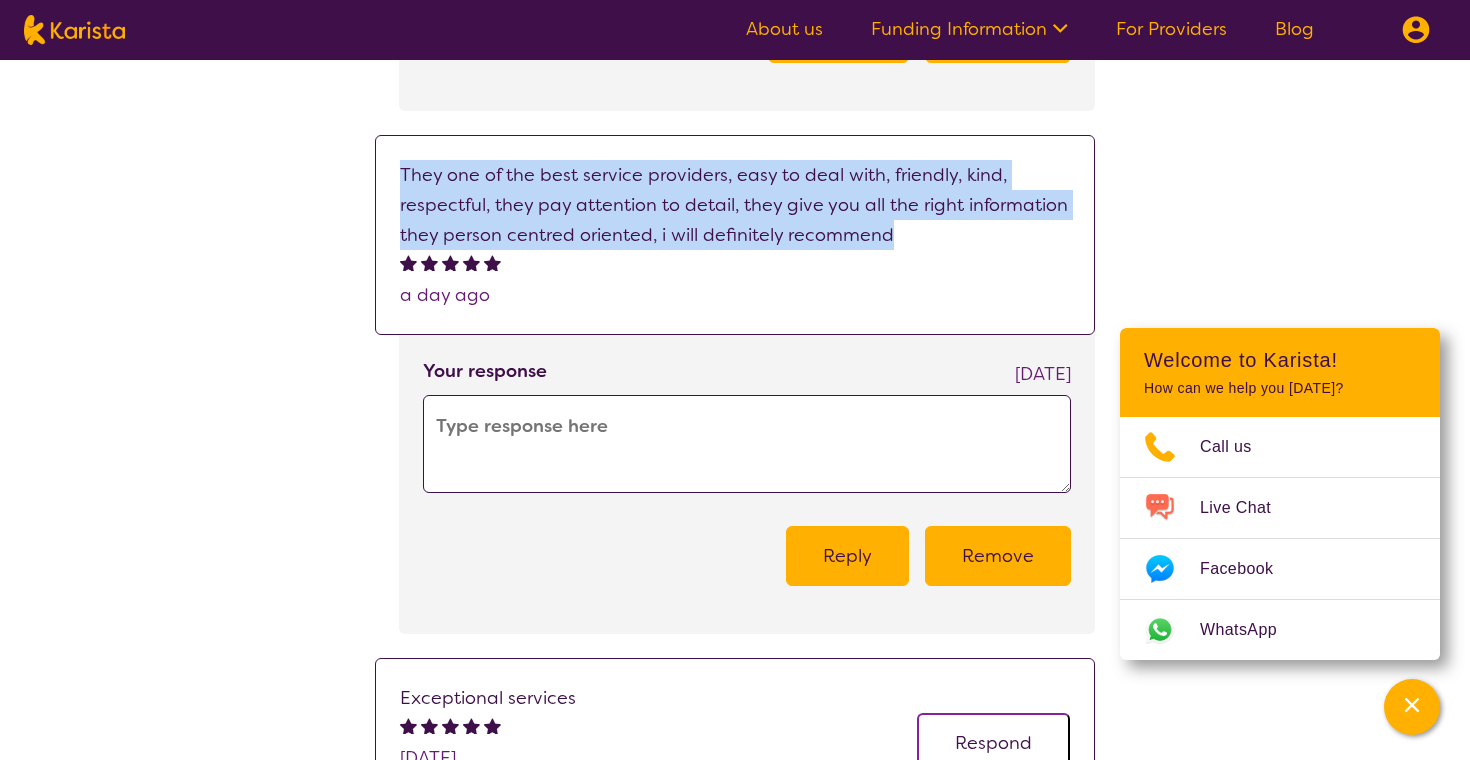 drag, startPoint x: 403, startPoint y: 172, endPoint x: 907, endPoint y: 233, distance: 507.67804 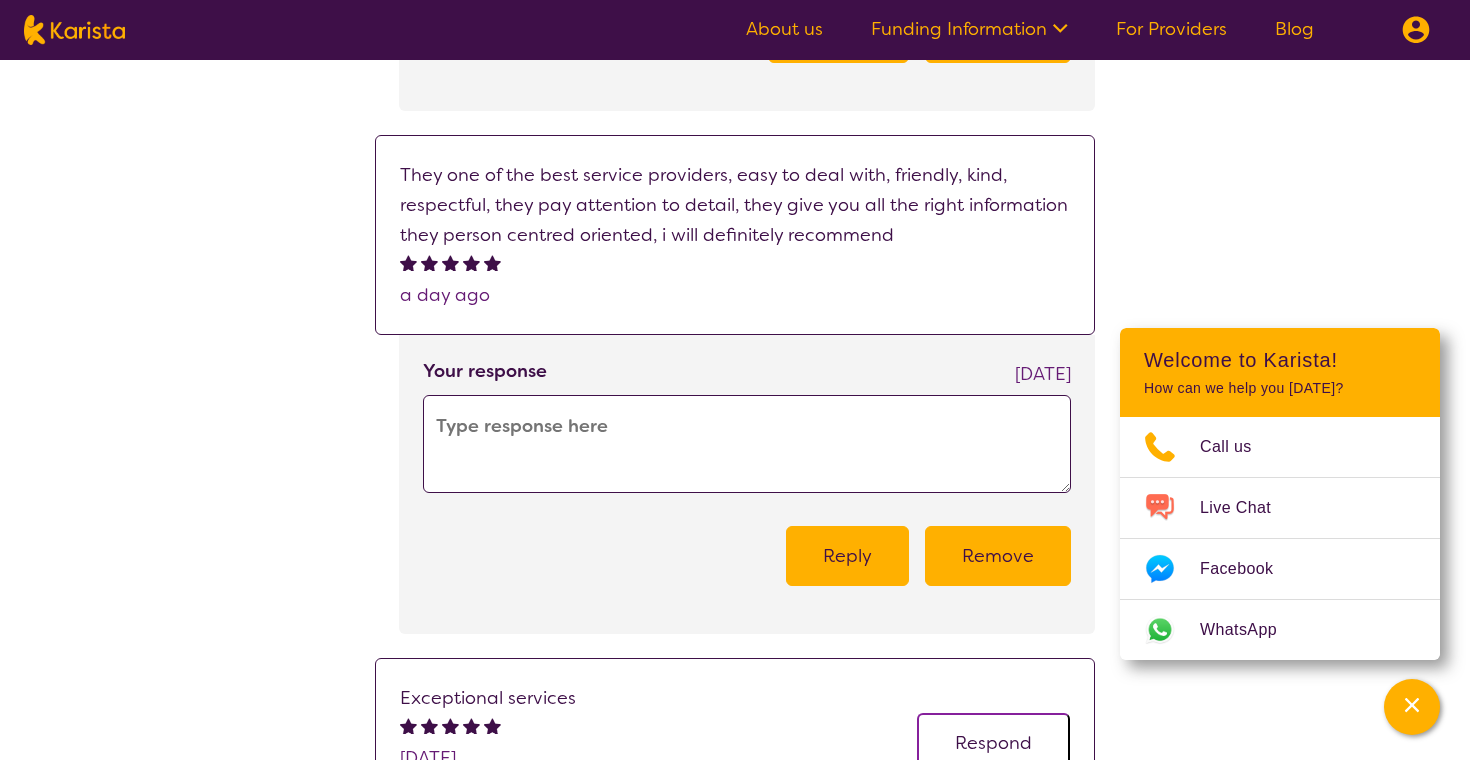 click at bounding box center [747, 444] 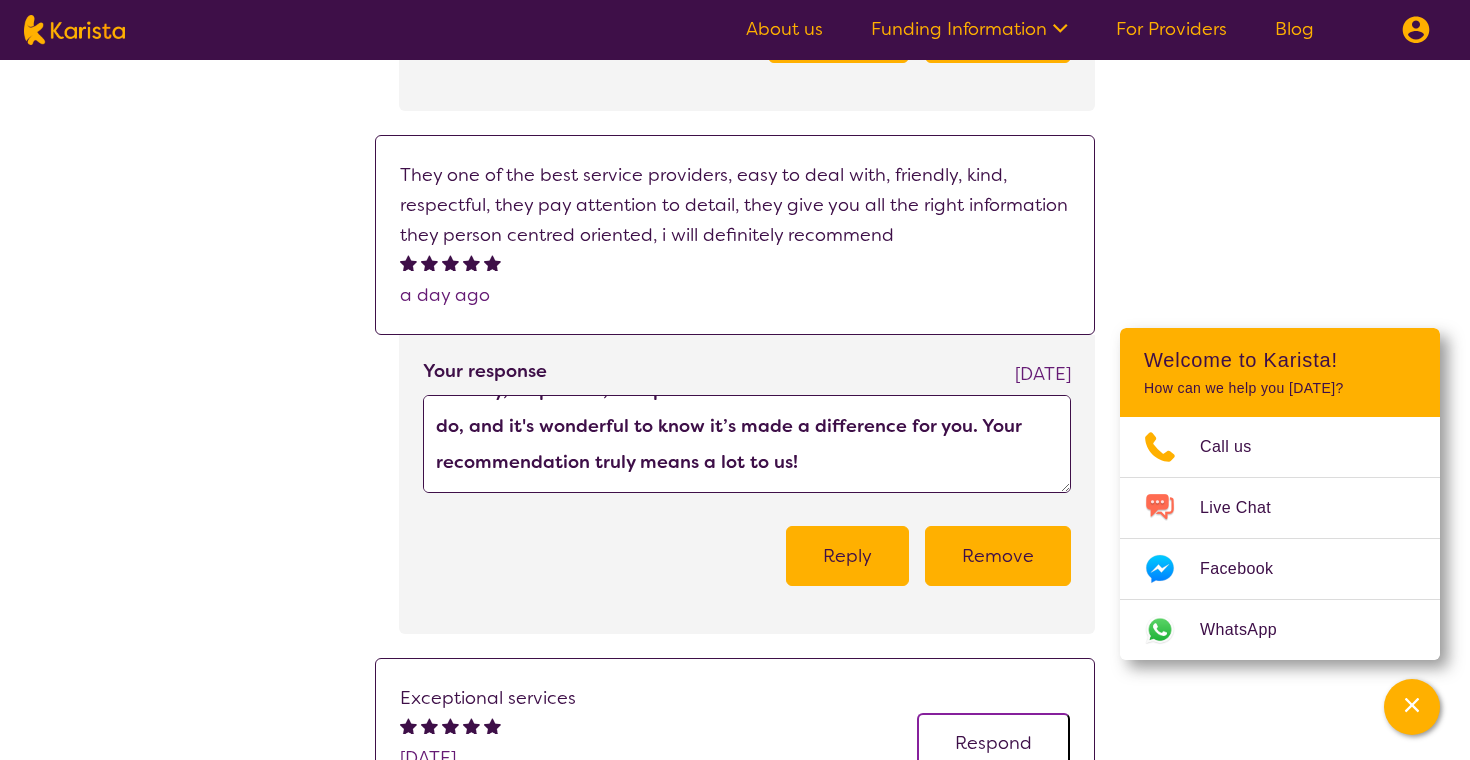 scroll, scrollTop: 180, scrollLeft: 0, axis: vertical 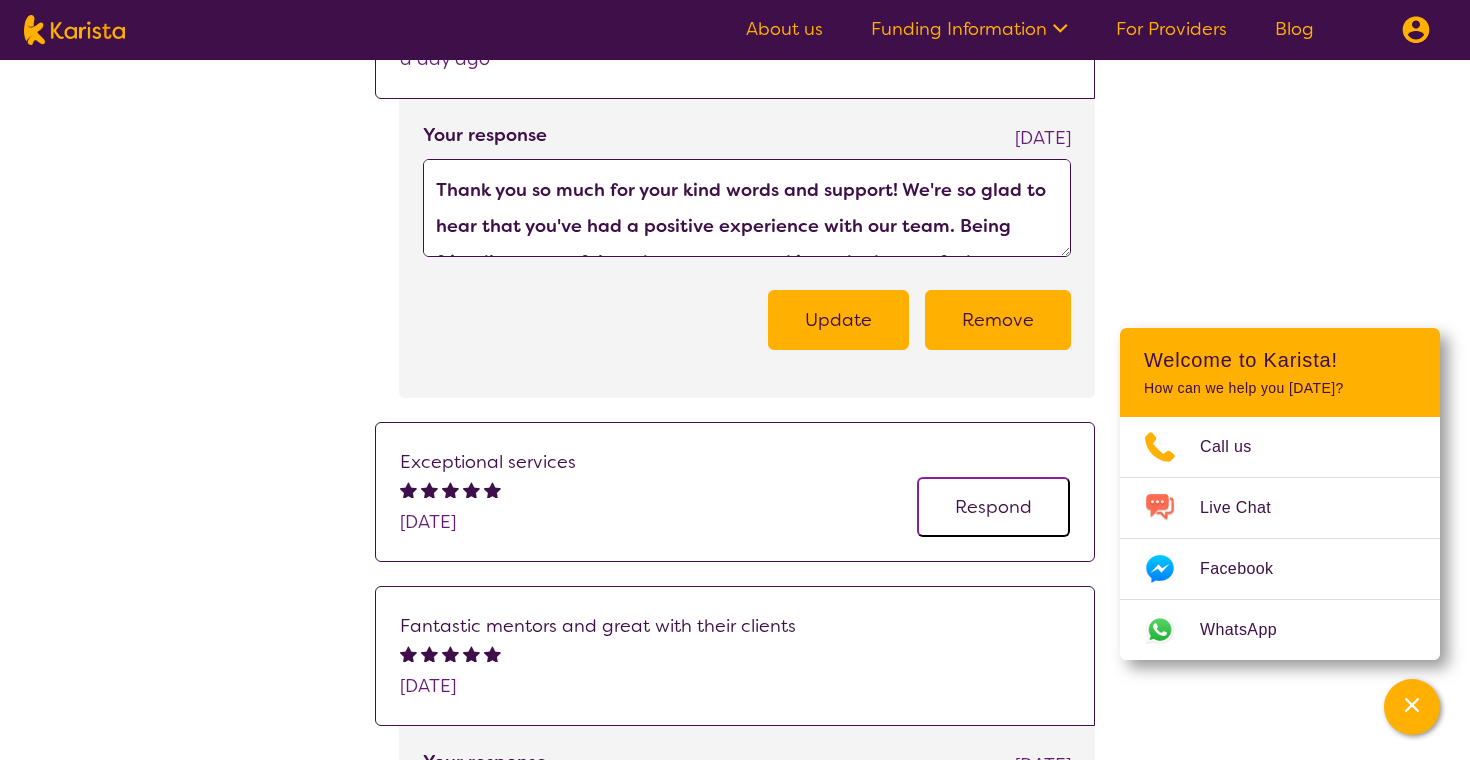 click on "Respond" at bounding box center [993, 507] 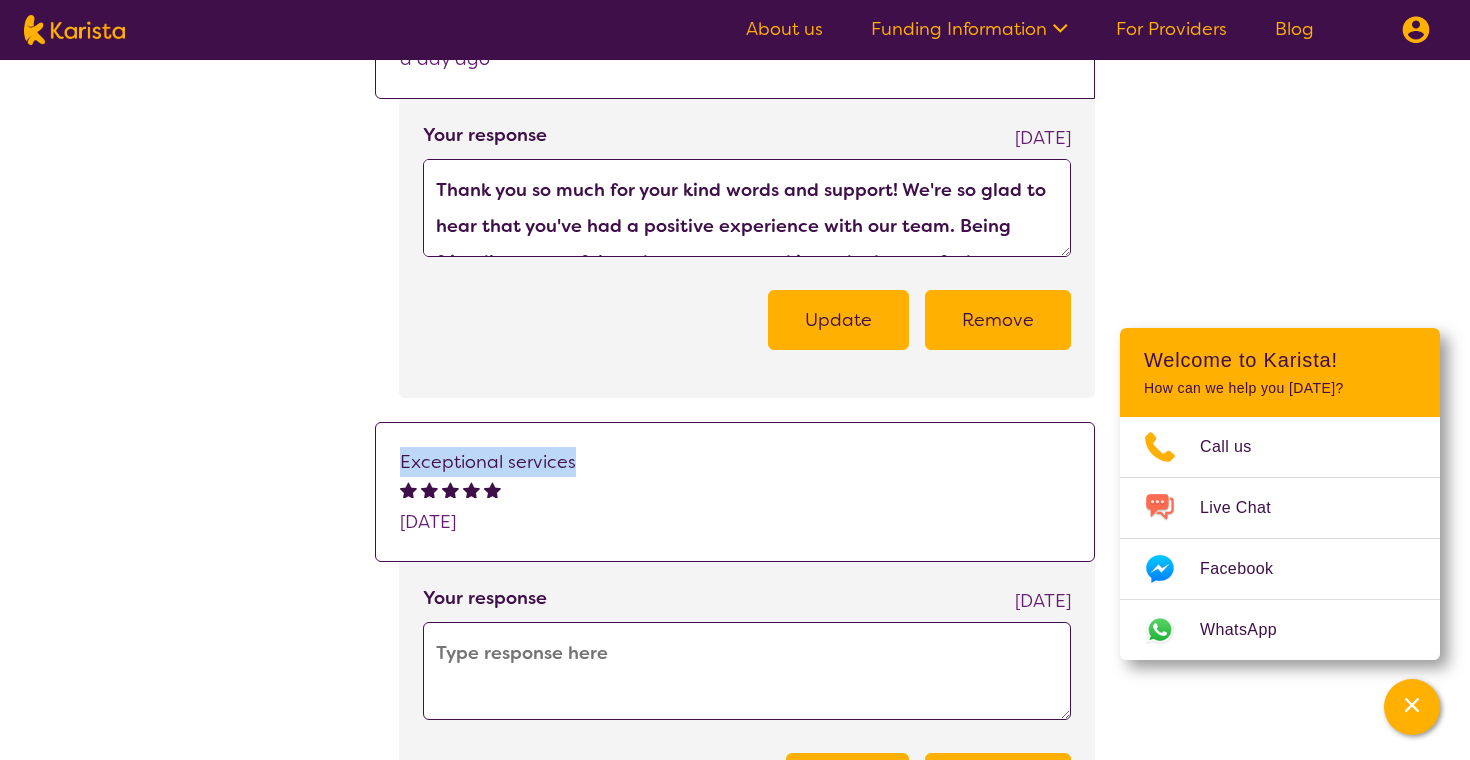 drag, startPoint x: 401, startPoint y: 462, endPoint x: 591, endPoint y: 466, distance: 190.0421 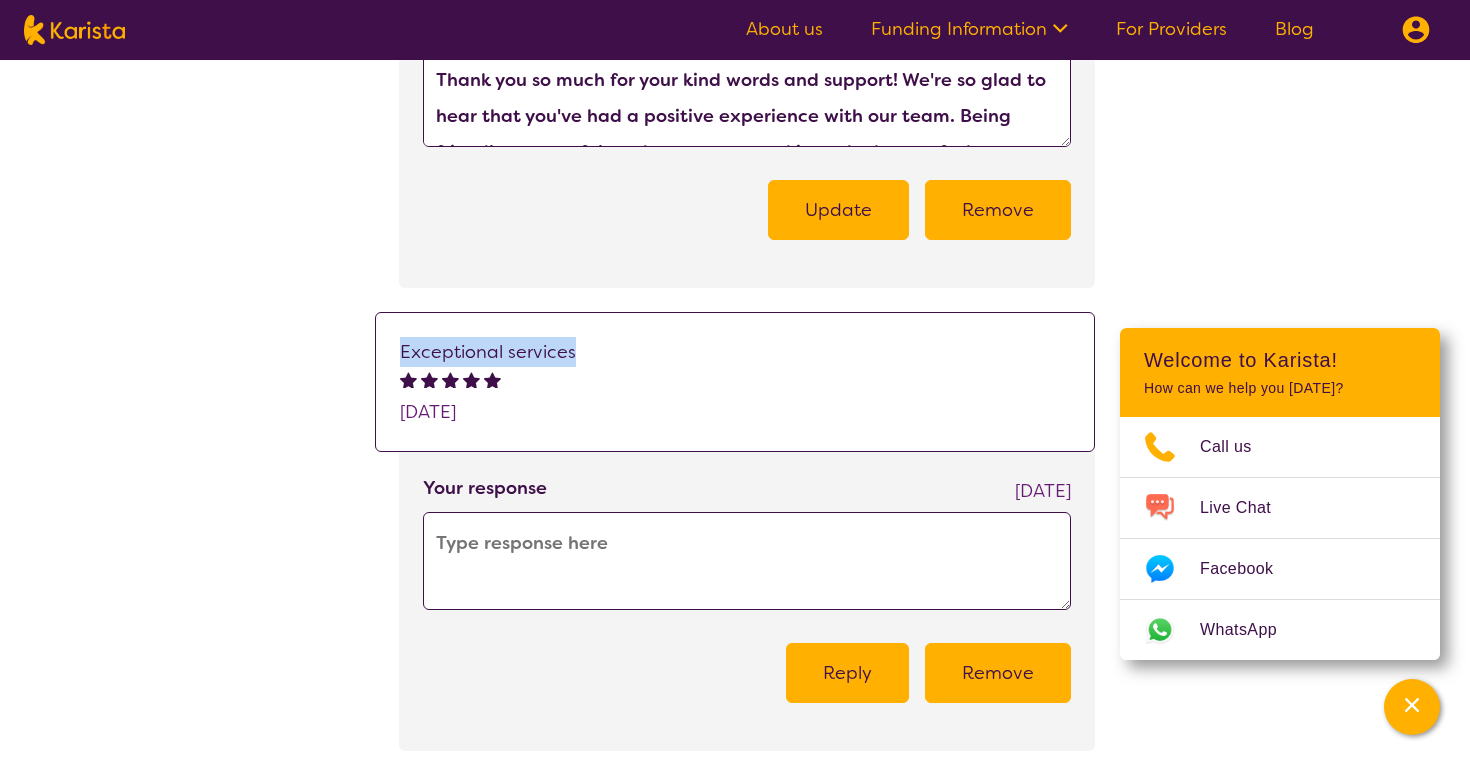 scroll, scrollTop: 1389, scrollLeft: 0, axis: vertical 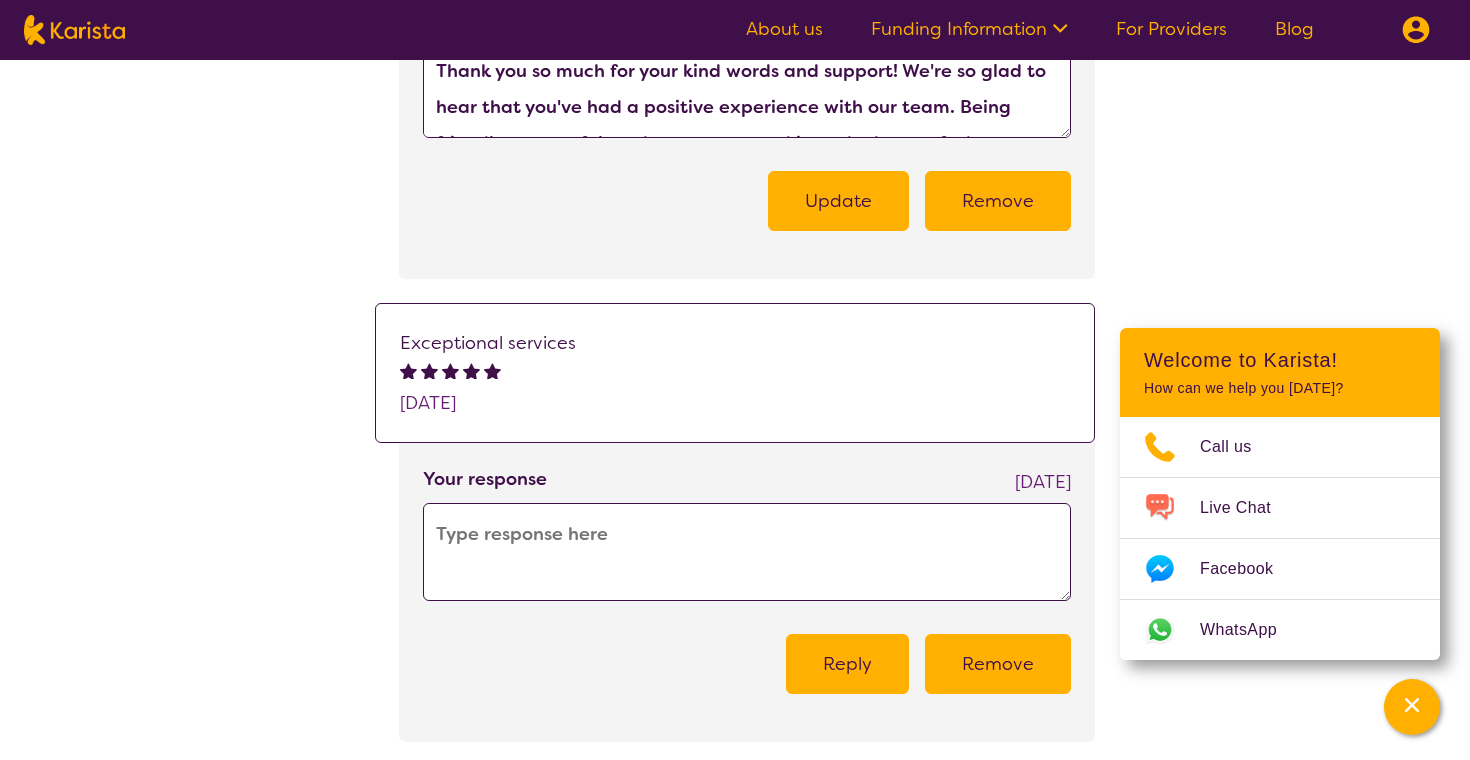 click at bounding box center [747, 552] 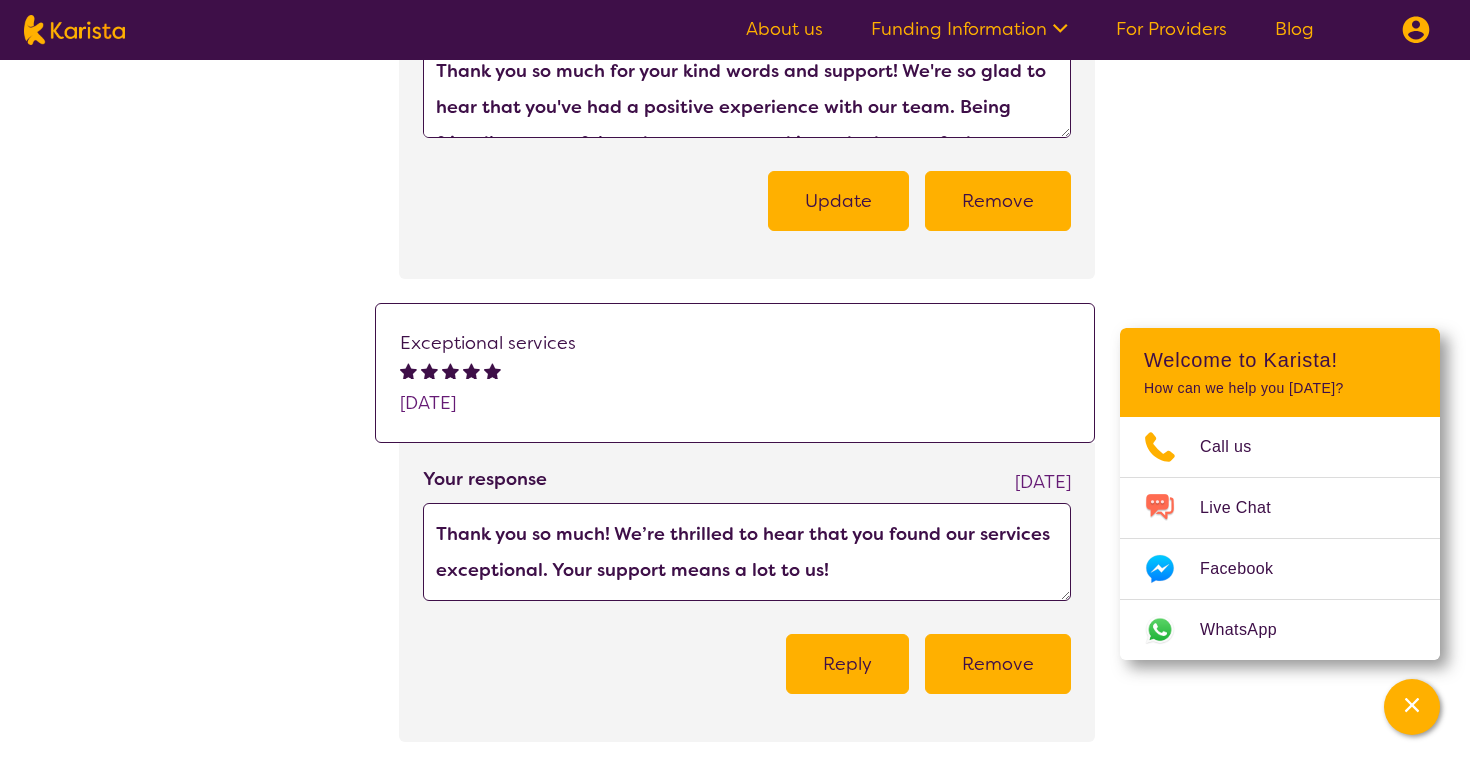 type on "Thank you so much! We’re thrilled to hear that you found our services exceptional. Your support means a lot to us!" 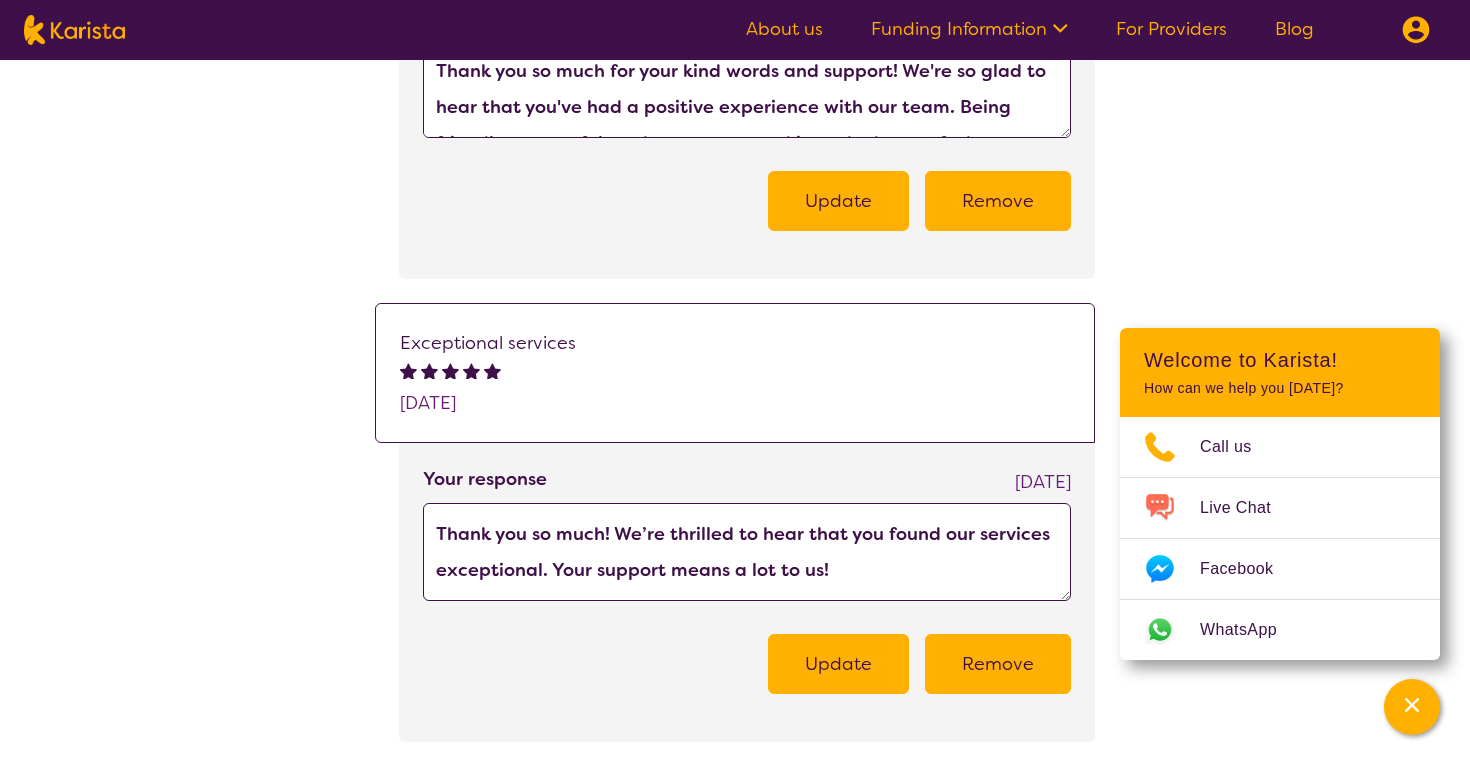 click on "Update" at bounding box center (838, 664) 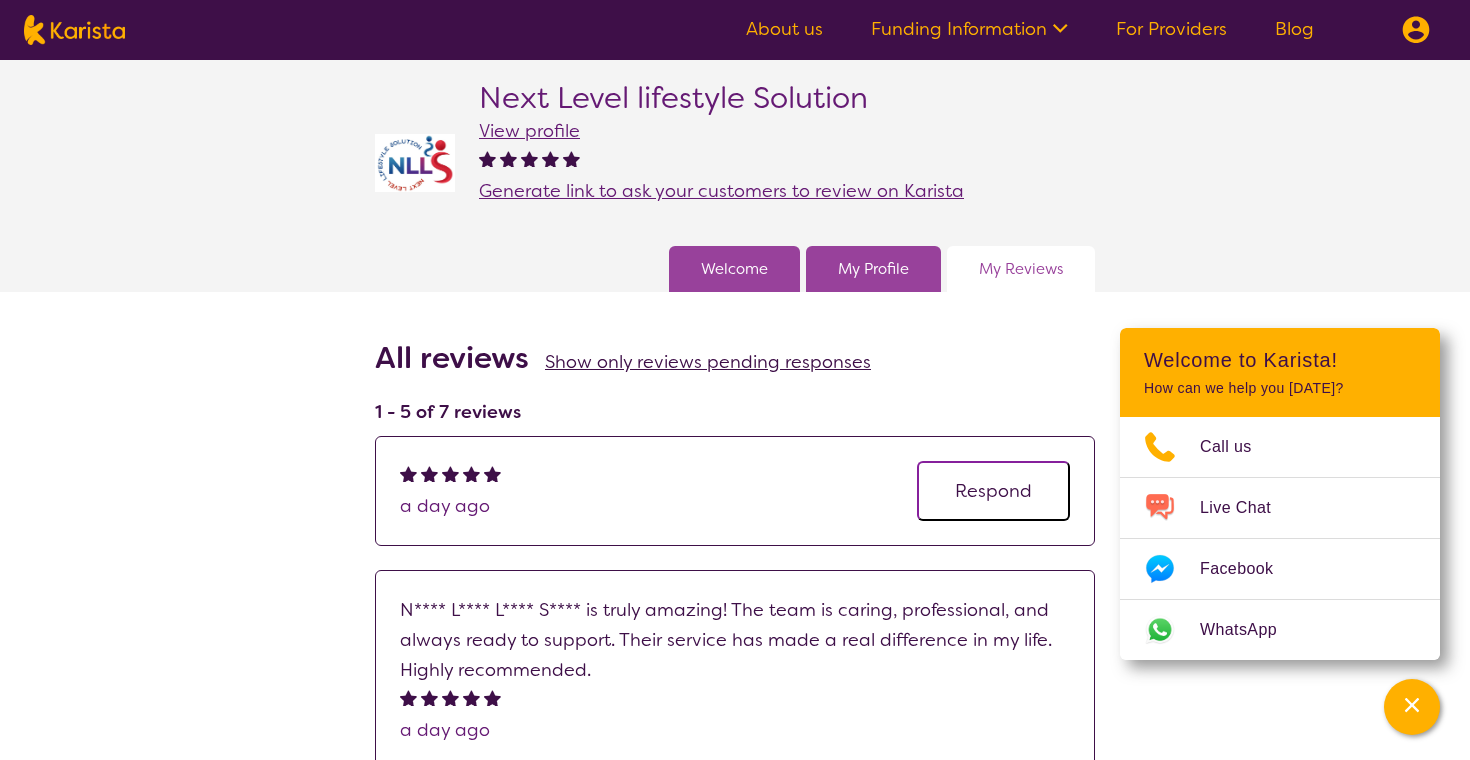 scroll, scrollTop: 0, scrollLeft: 0, axis: both 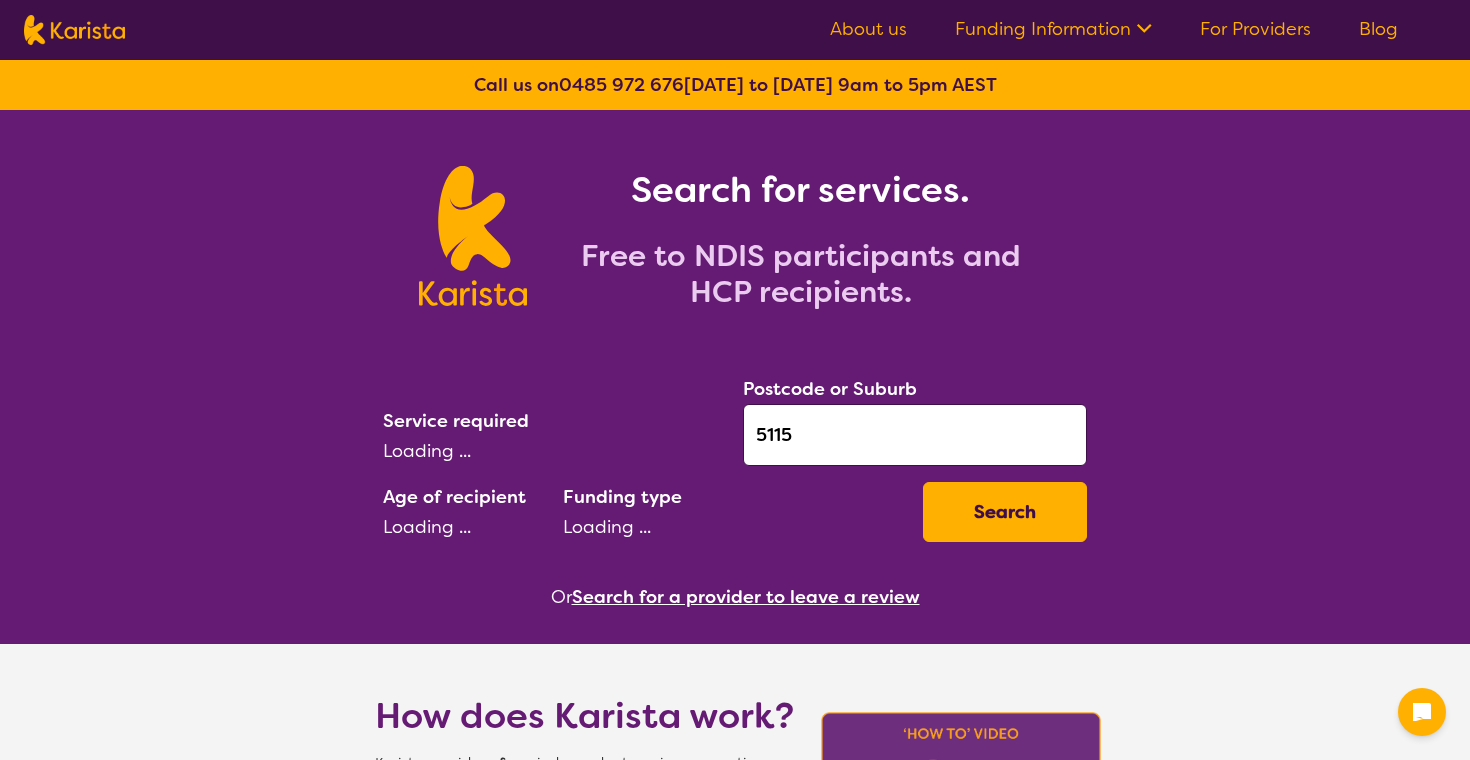 select on "AD" 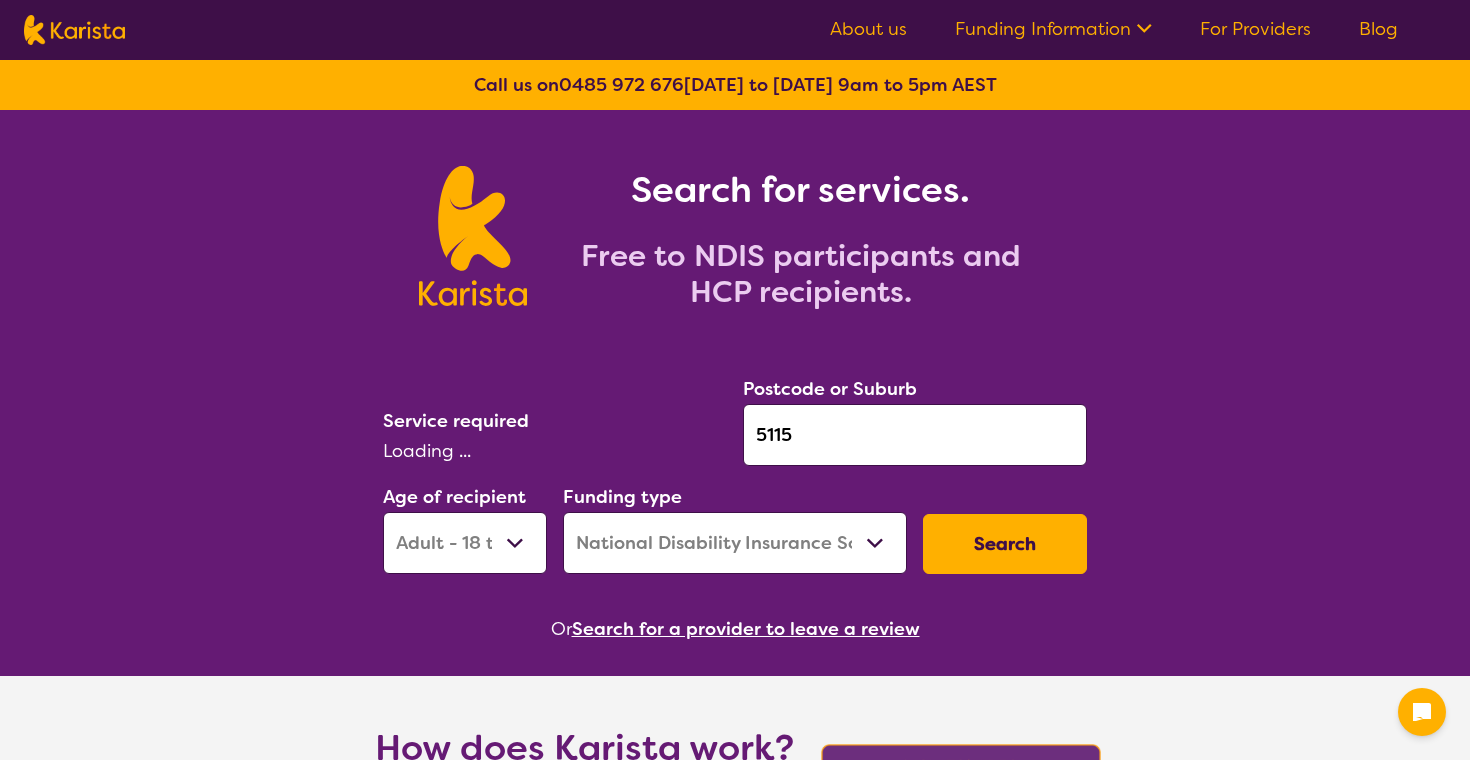 select on "Personal care" 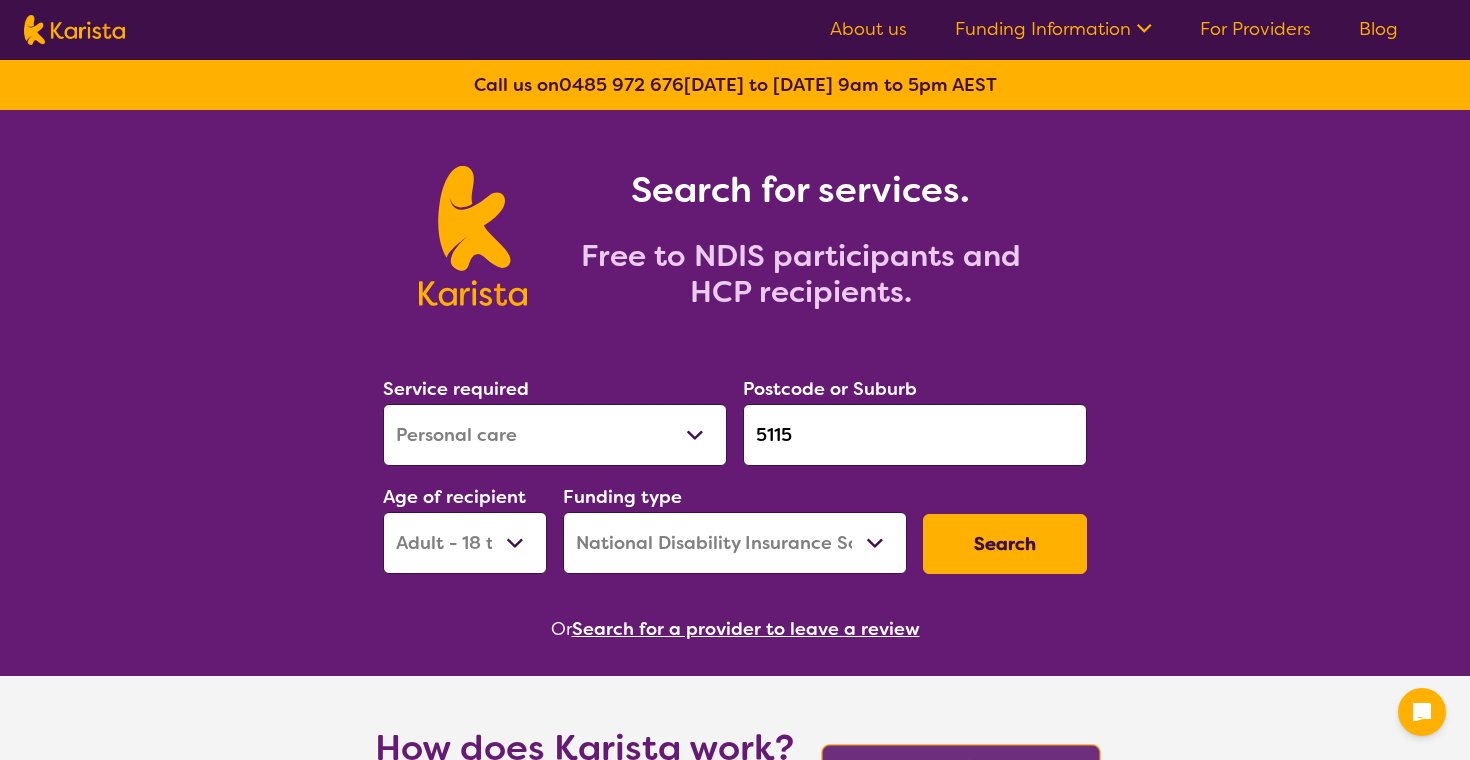 click on "Search" at bounding box center [1005, 544] 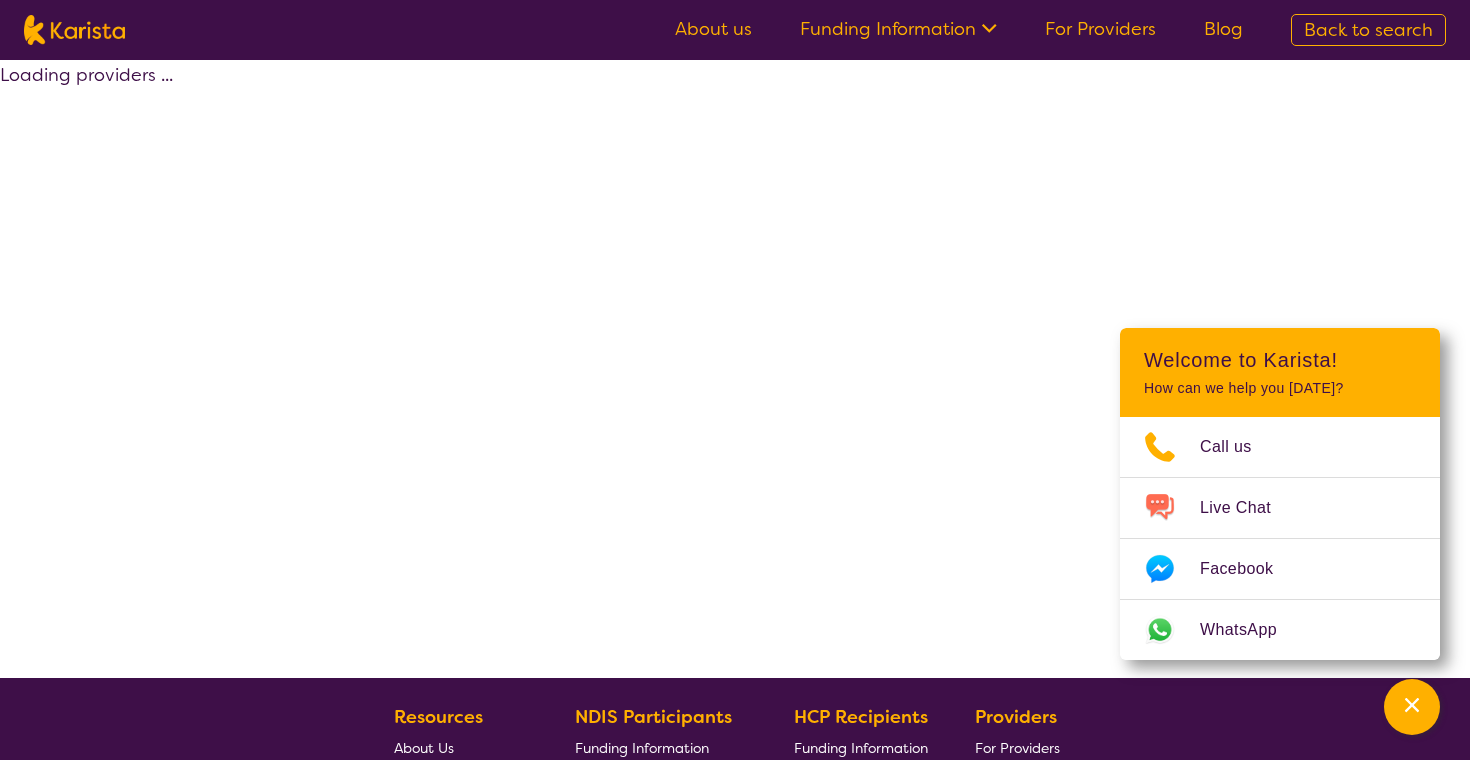 select on "by_score" 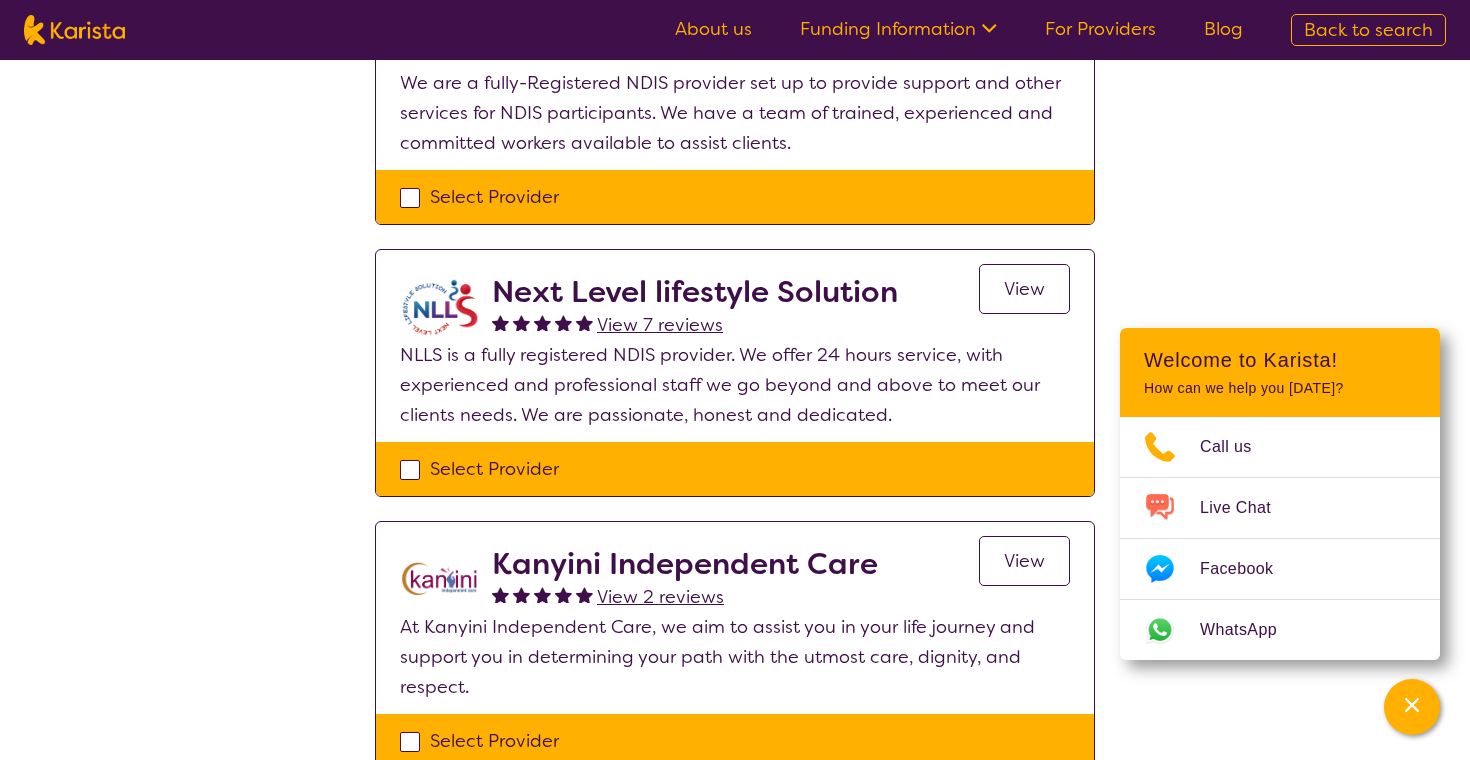 scroll, scrollTop: 1424, scrollLeft: 0, axis: vertical 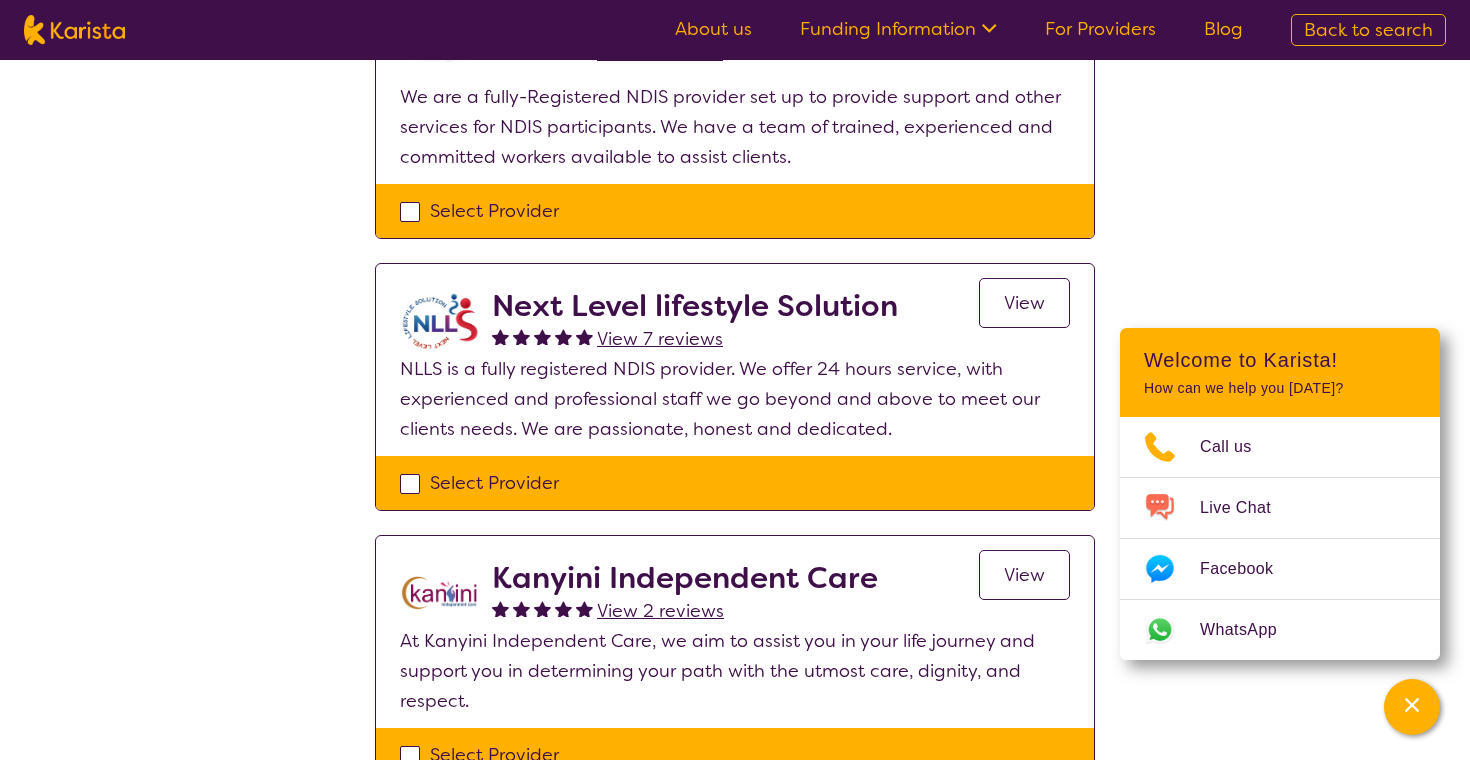 click on "View   7   reviews" at bounding box center [660, 339] 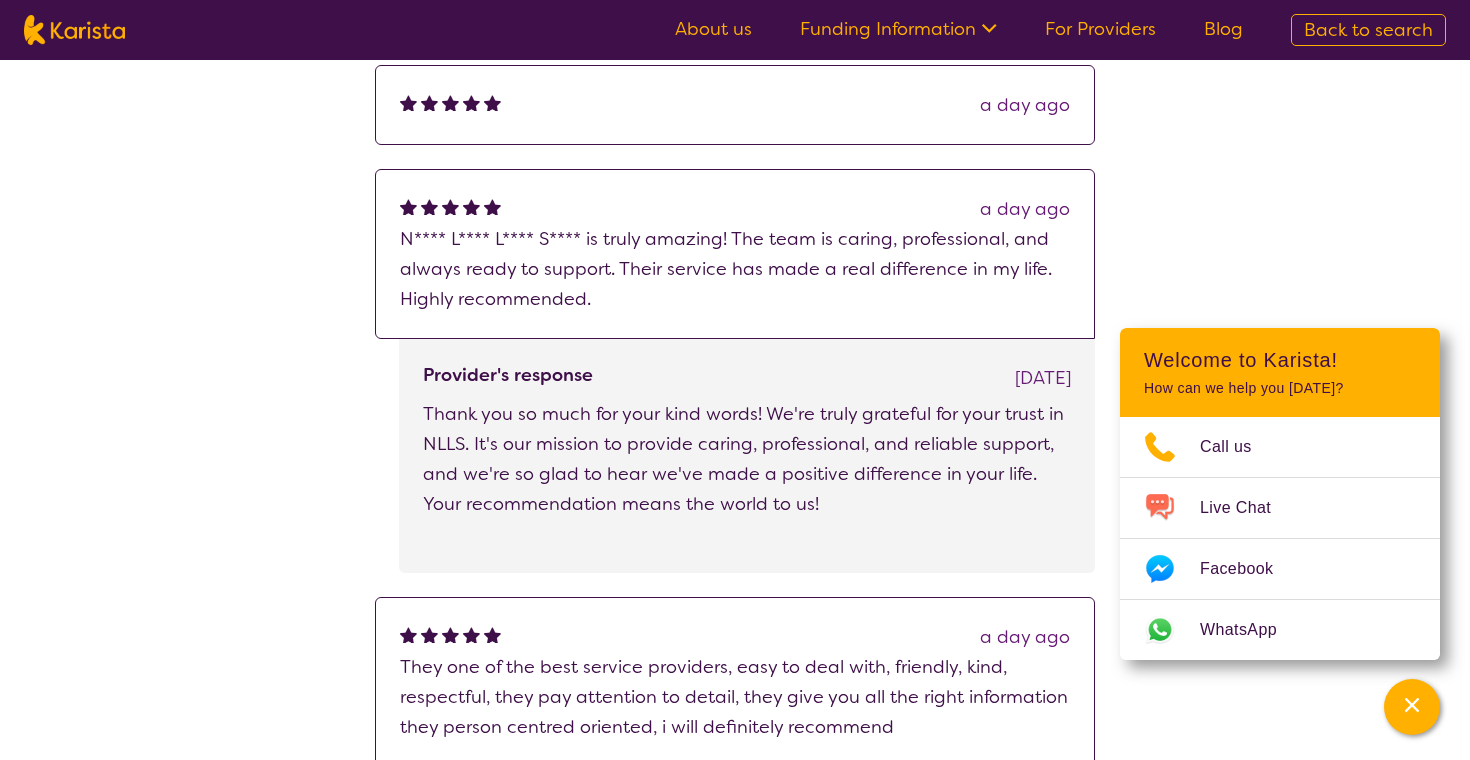 scroll, scrollTop: 0, scrollLeft: 0, axis: both 